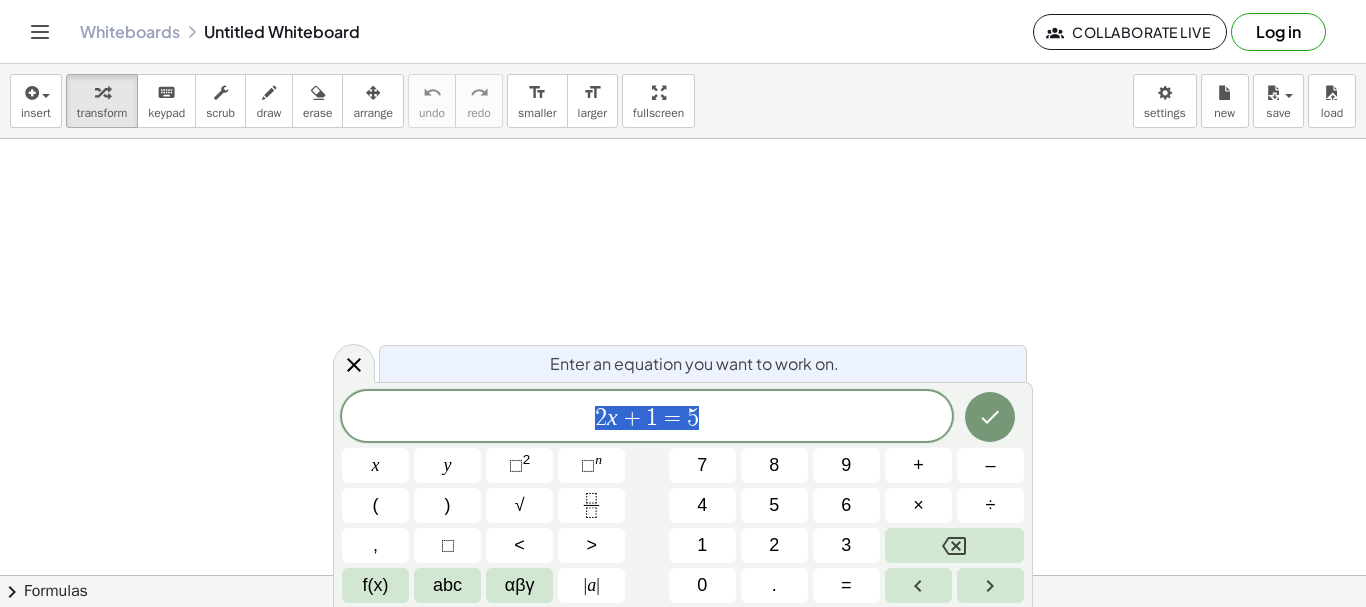 scroll, scrollTop: 0, scrollLeft: 0, axis: both 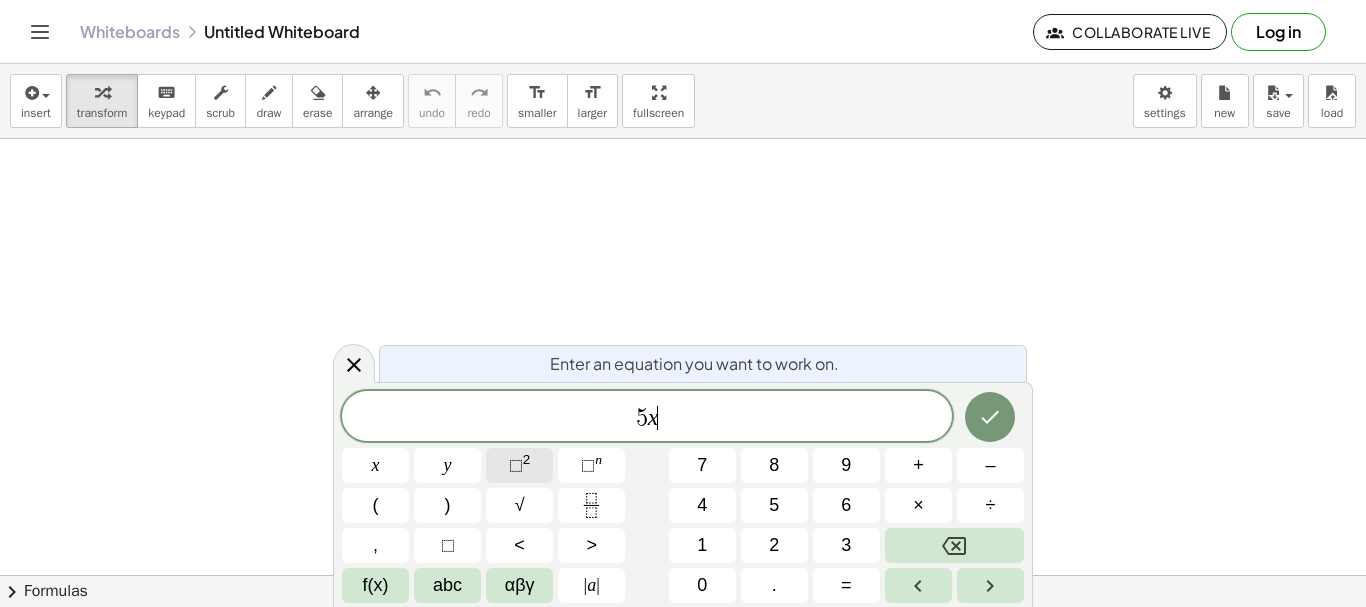 click on "⬚ 2" 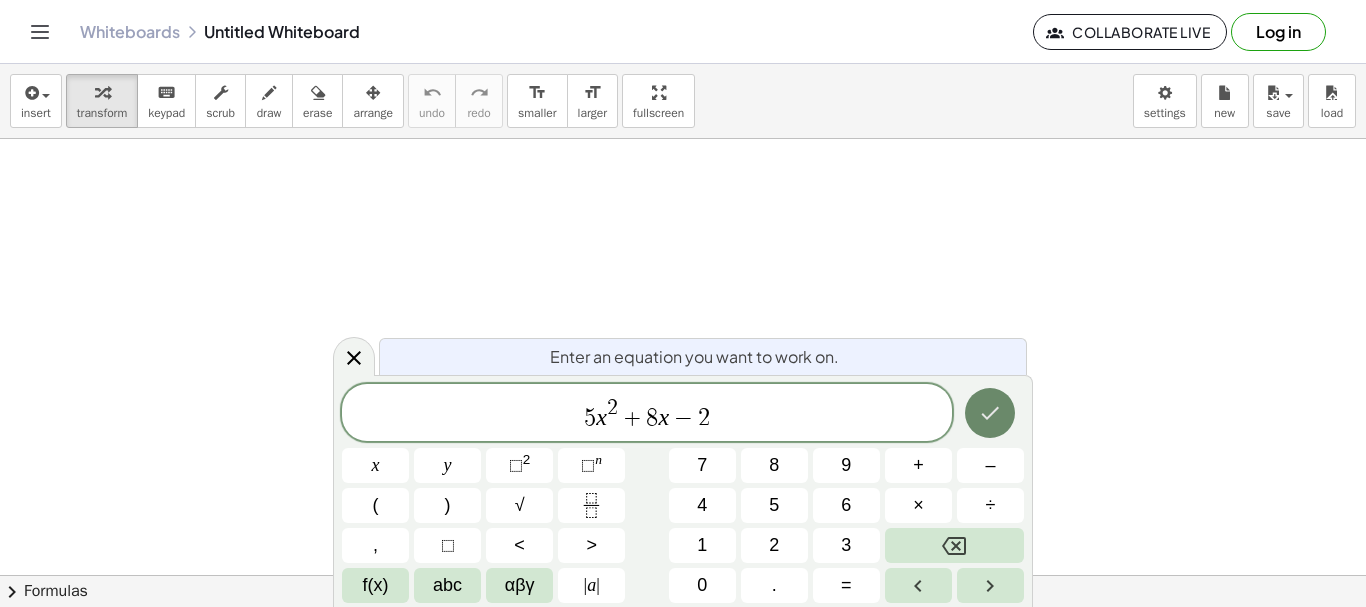 click 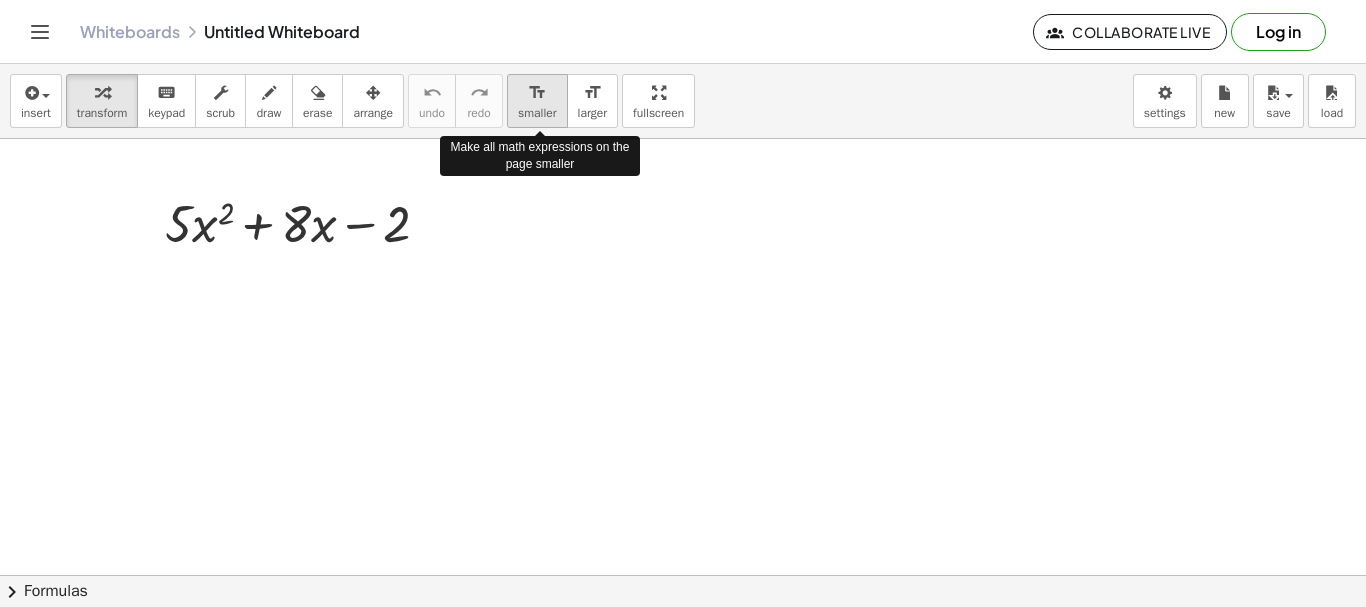 click on "format_size smaller" at bounding box center [537, 101] 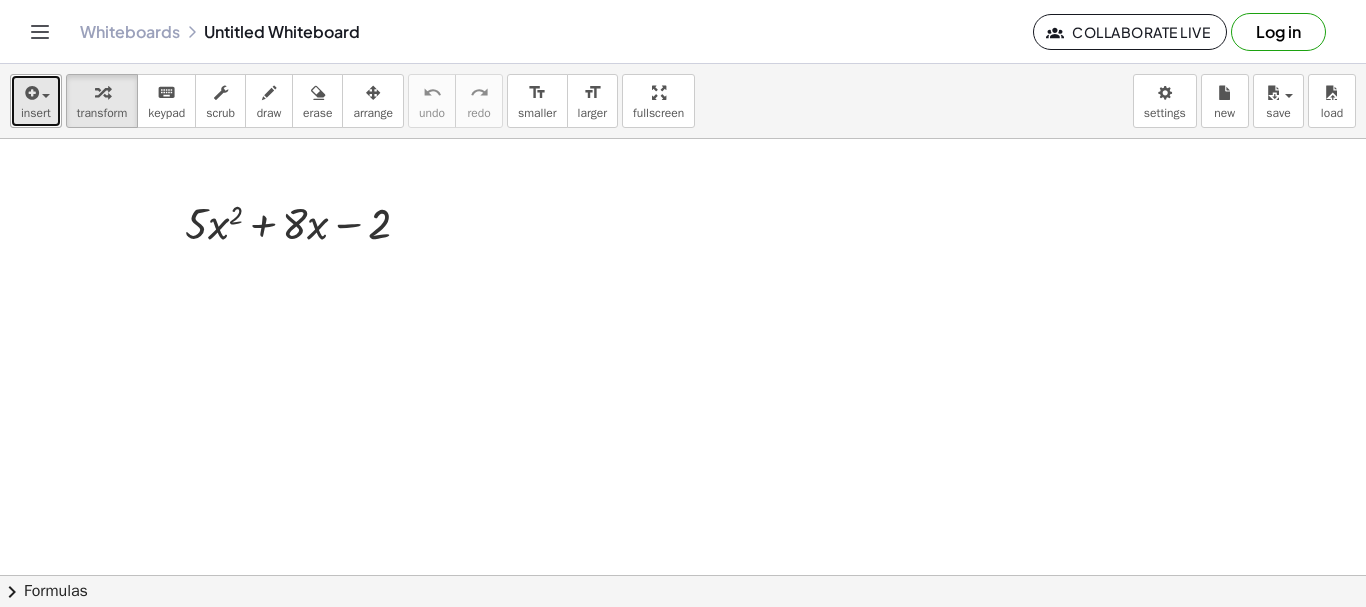 click on "insert" at bounding box center [36, 113] 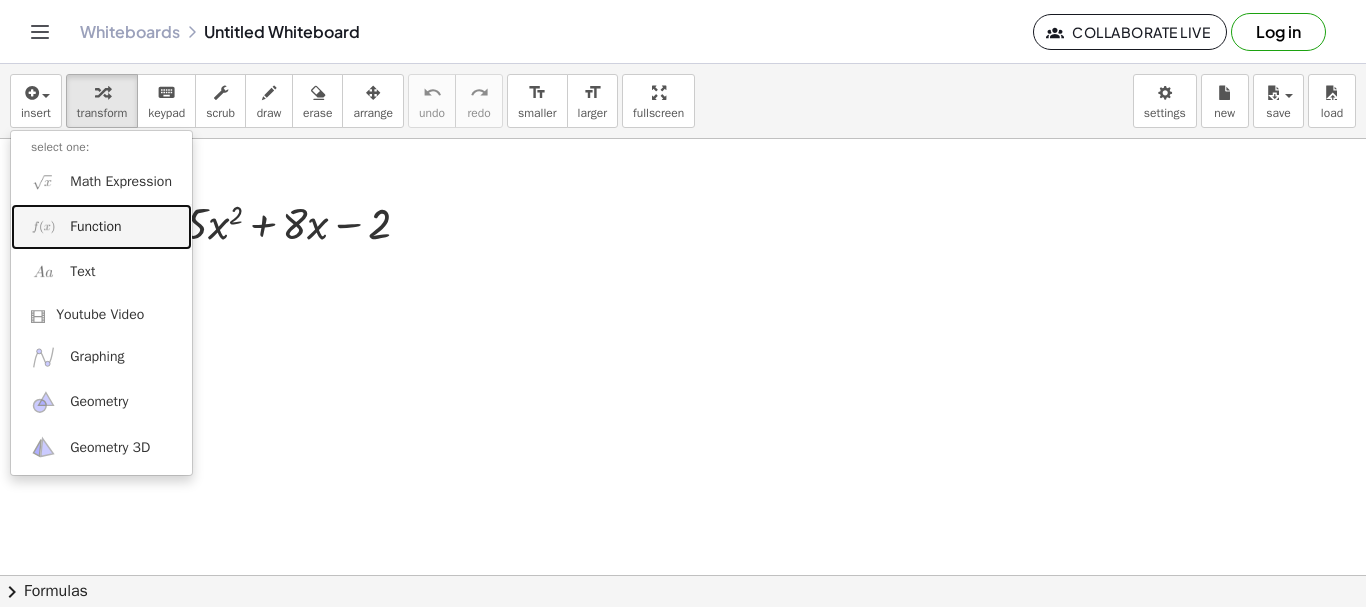 click on "Function" at bounding box center (101, 226) 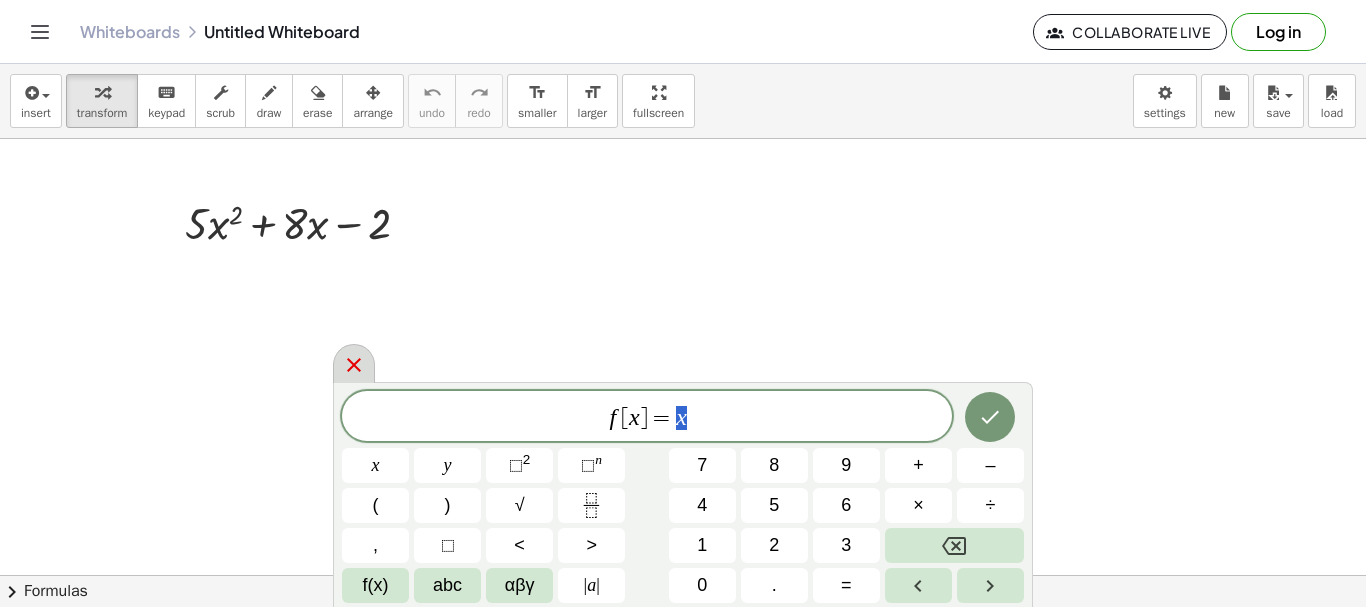 click 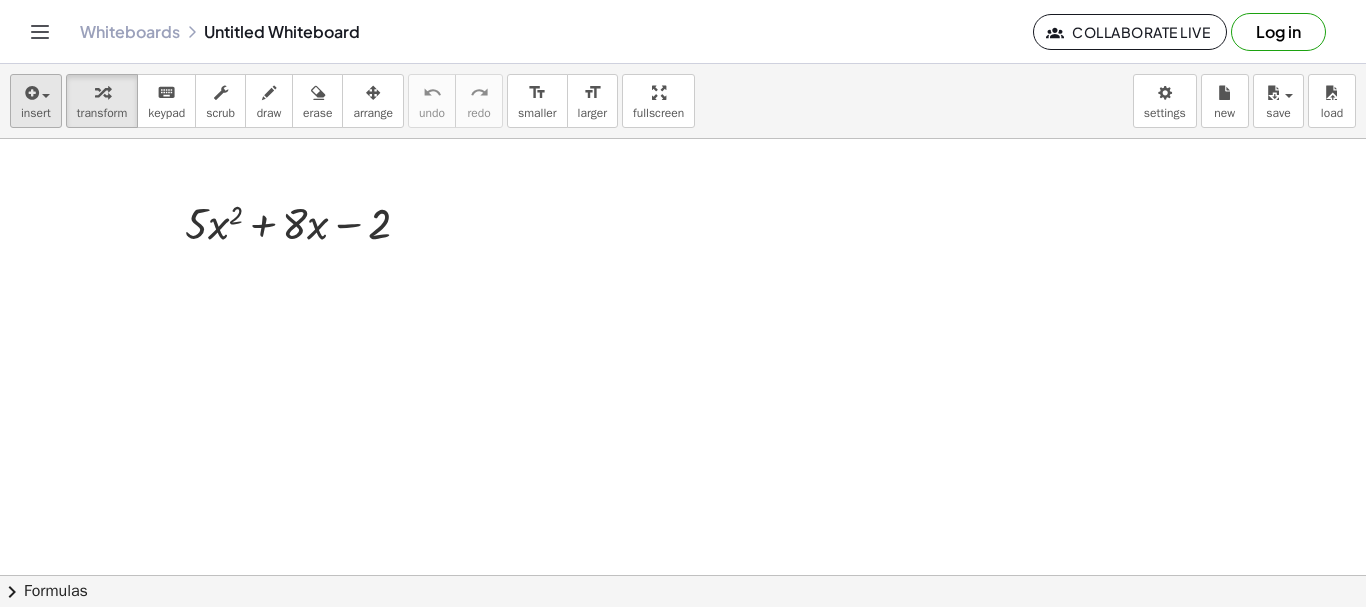 click on "insert select one: Math Expression Function Text Youtube Video Graphing Geometry Geometry 3D transform keyboard keypad scrub draw erase arrange undo undo redo redo format_size smaller format_size larger fullscreen load   save new settings" at bounding box center [683, 101] 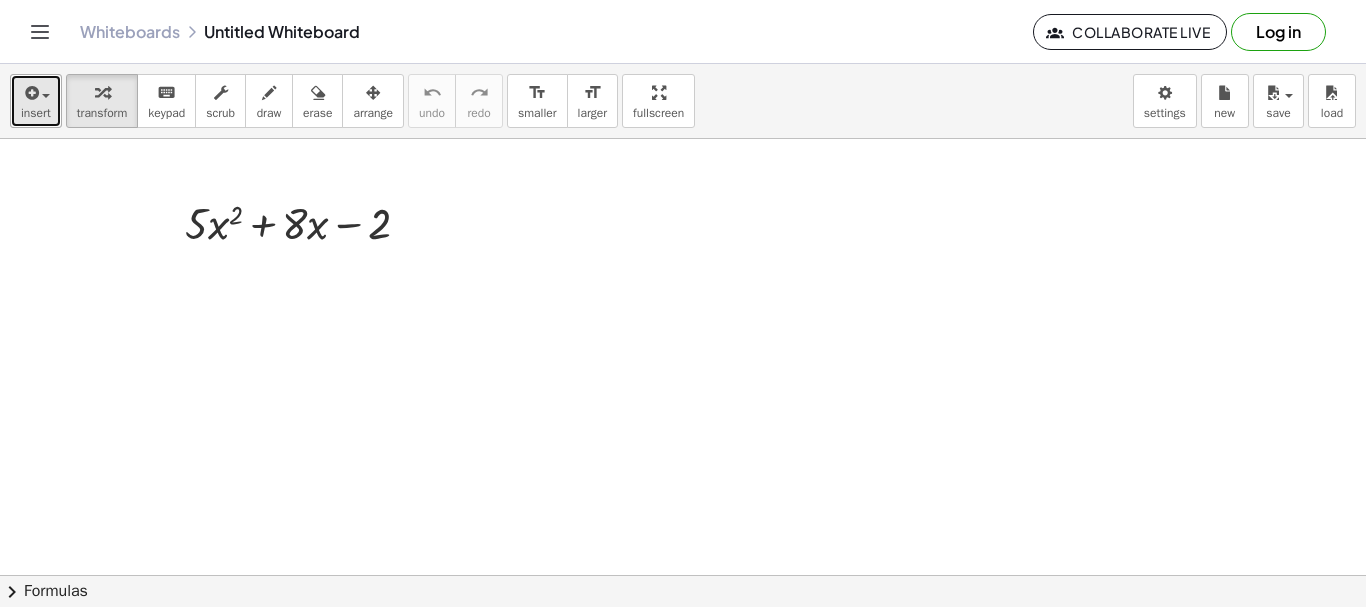 click on "insert" at bounding box center (36, 101) 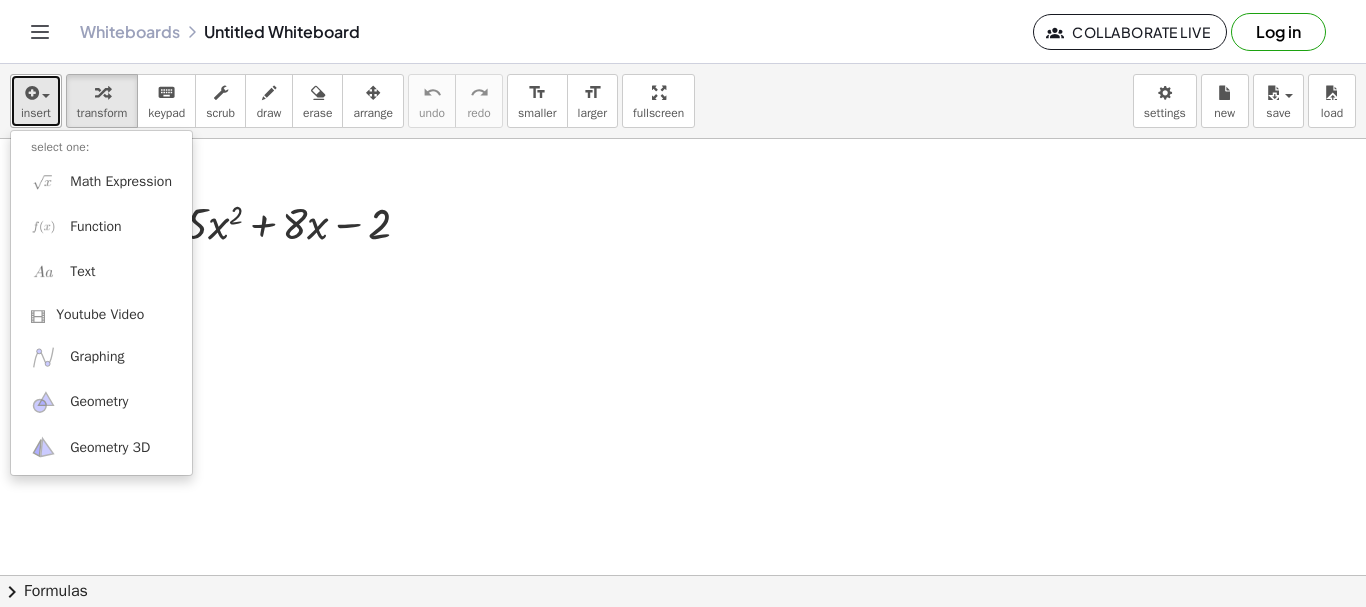 click on "insert" at bounding box center (36, 101) 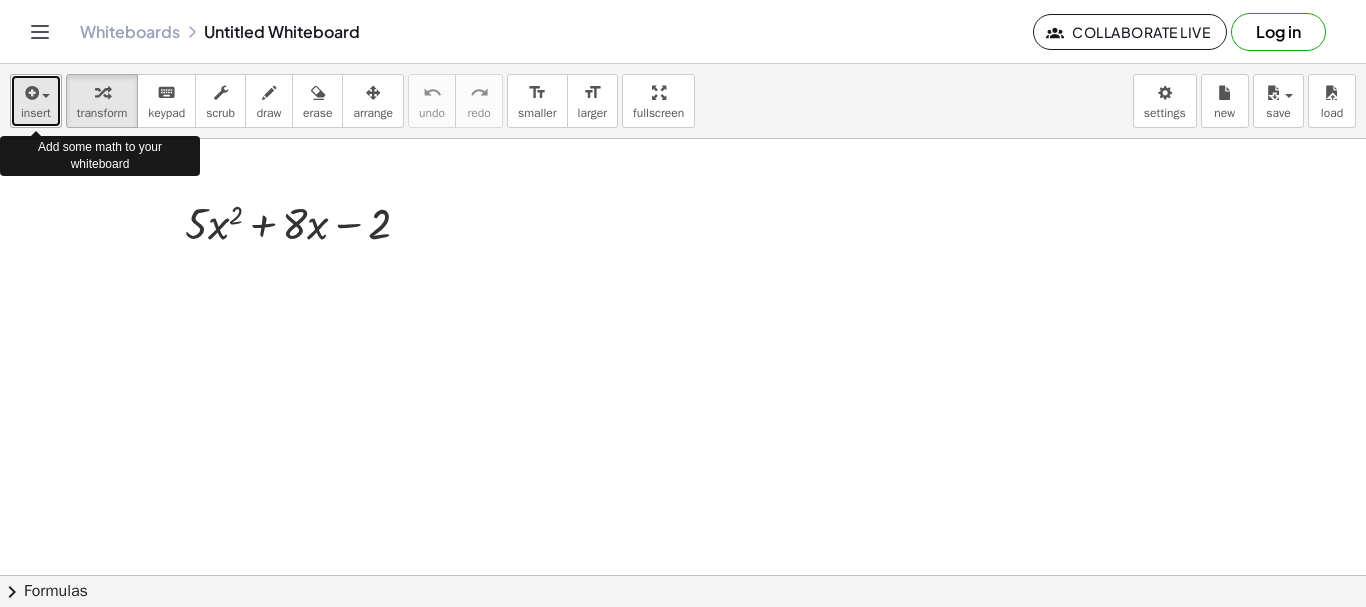 click on "insert" at bounding box center [36, 101] 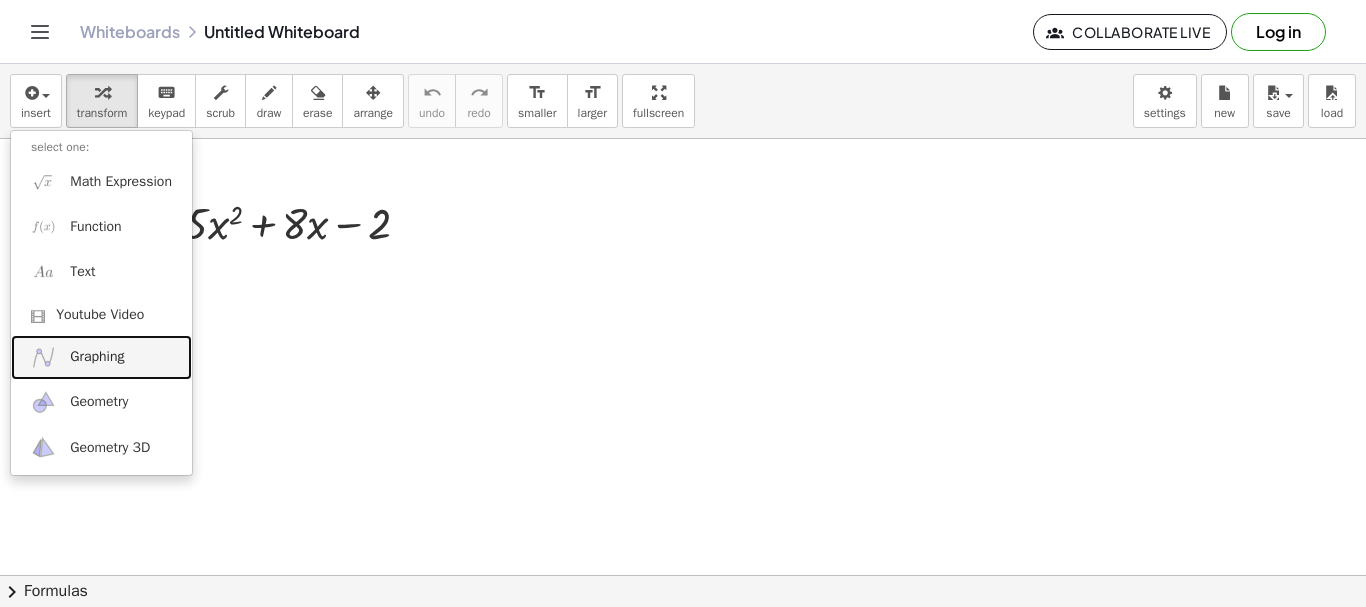 click on "Graphing" at bounding box center (101, 357) 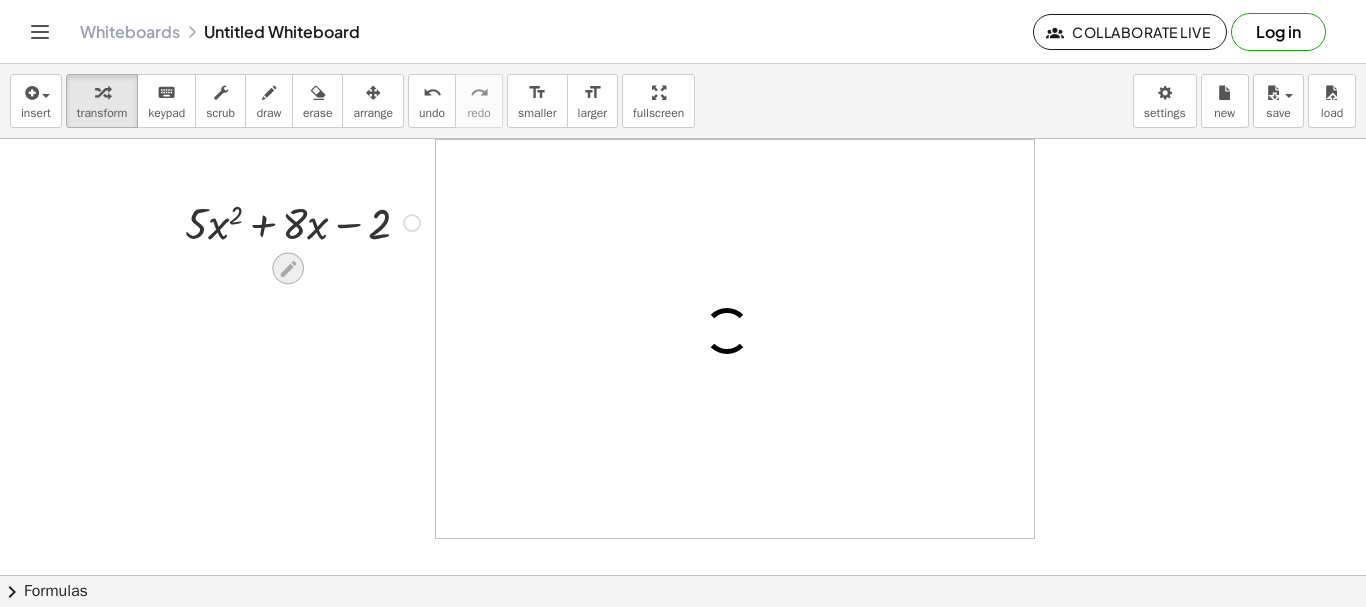 click 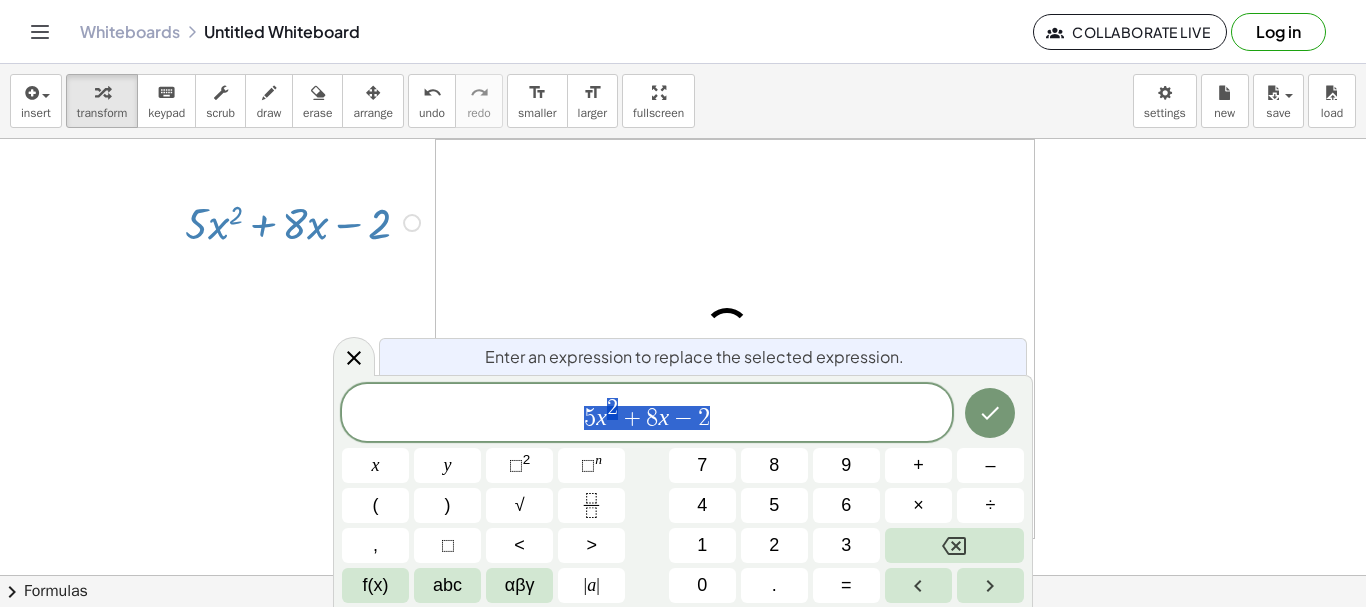 click on "5 x 2 + 8 x − 2" at bounding box center (647, 414) 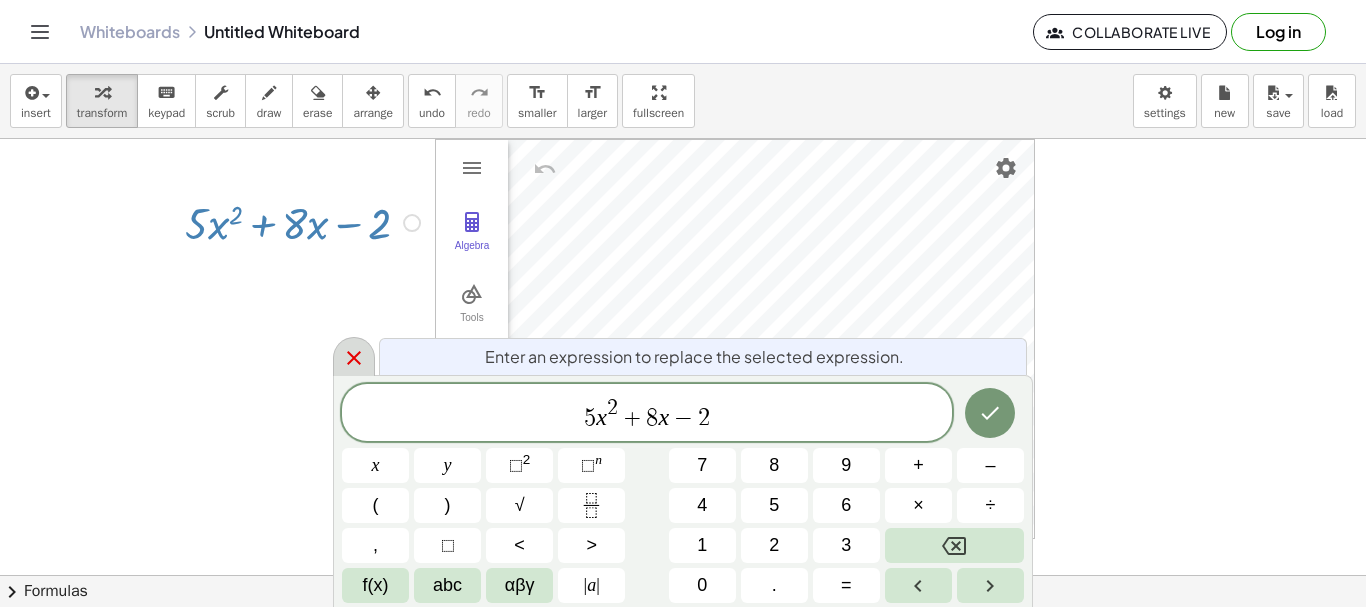 click 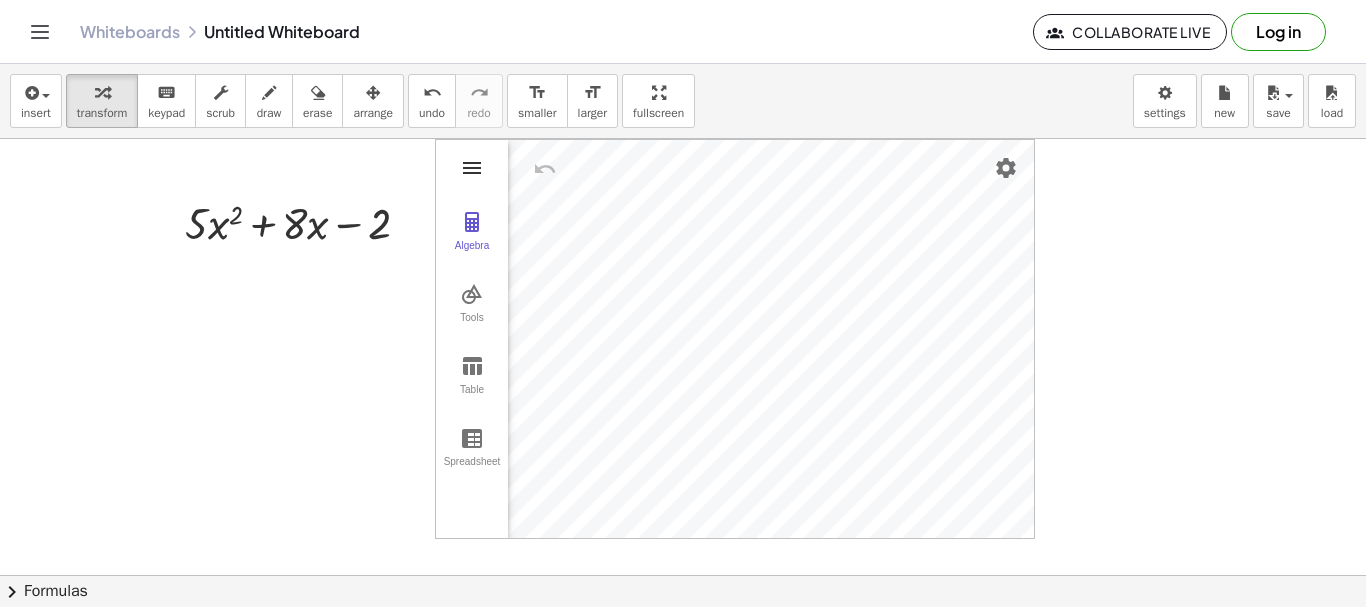 click at bounding box center (472, 168) 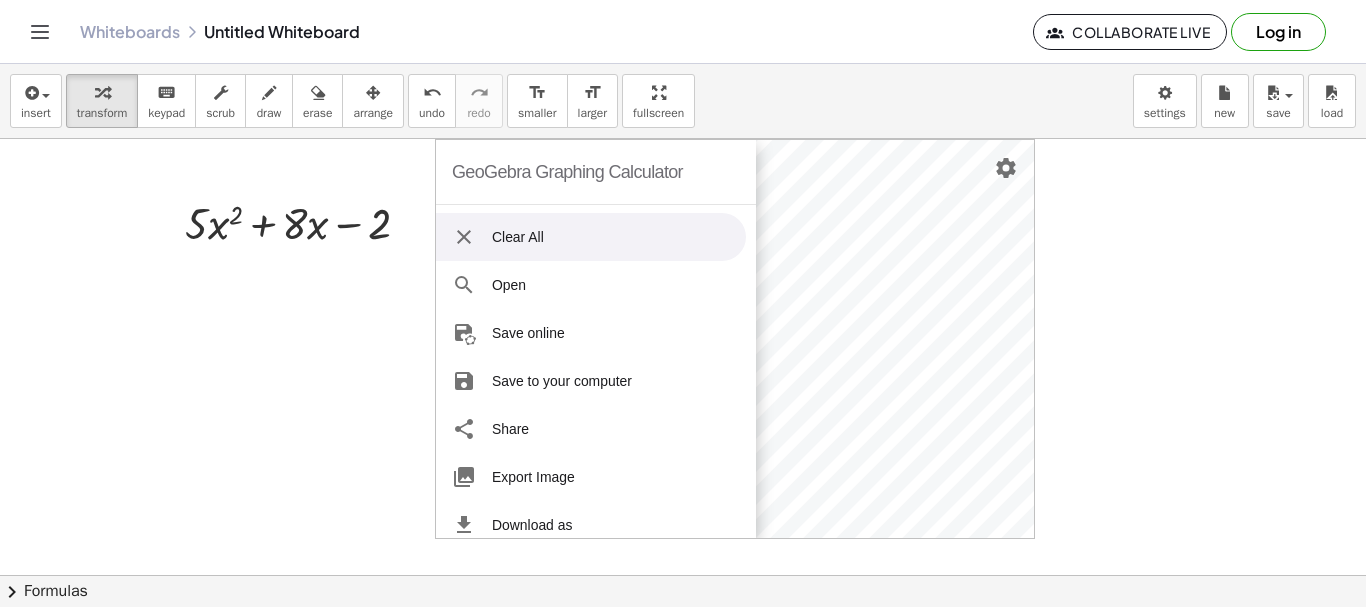 click at bounding box center (464, 237) 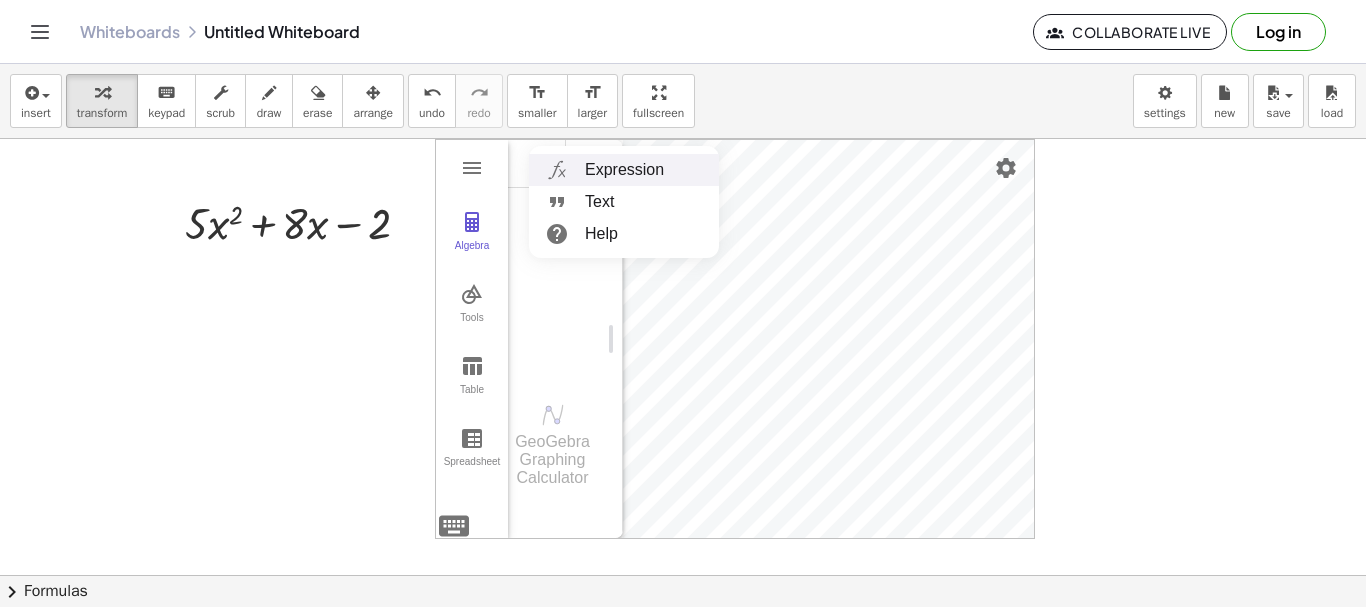 click on "Expression" at bounding box center [624, 170] 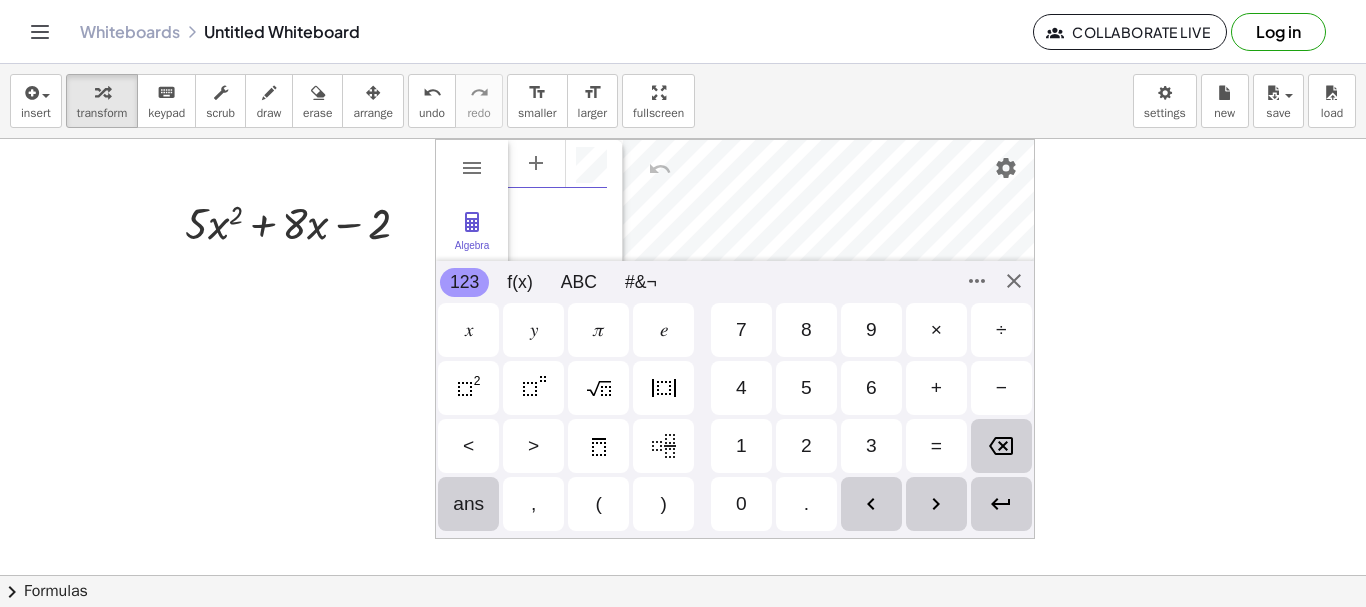 scroll, scrollTop: 11, scrollLeft: 0, axis: vertical 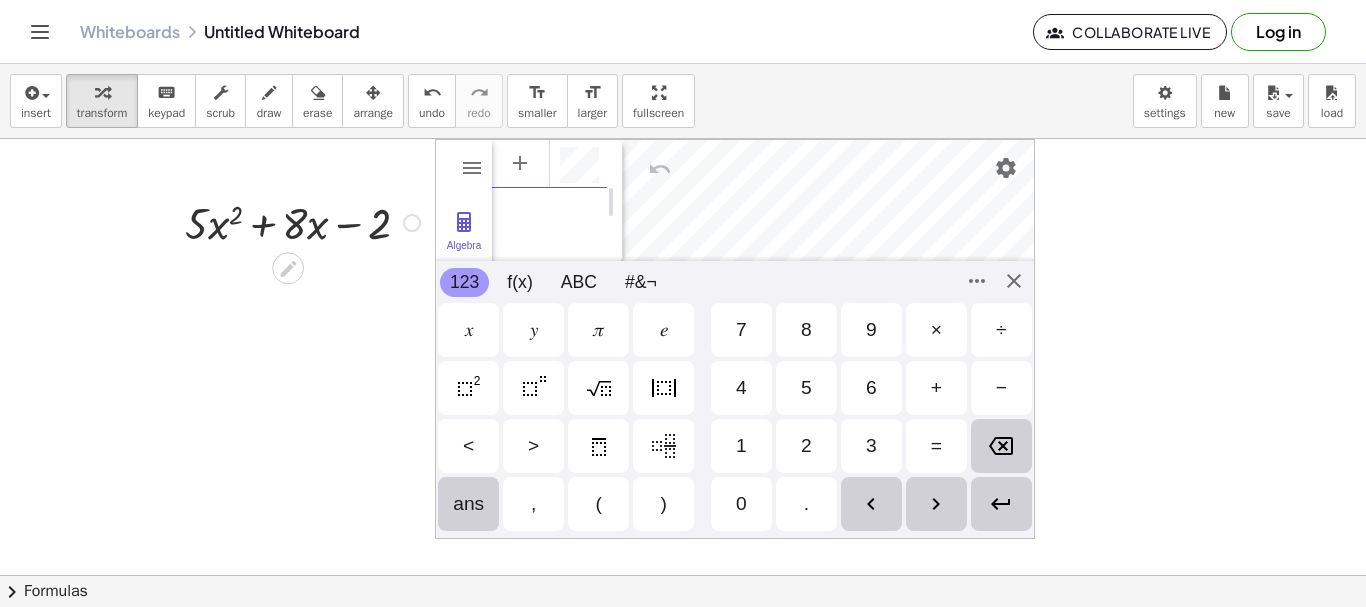 click at bounding box center [305, 221] 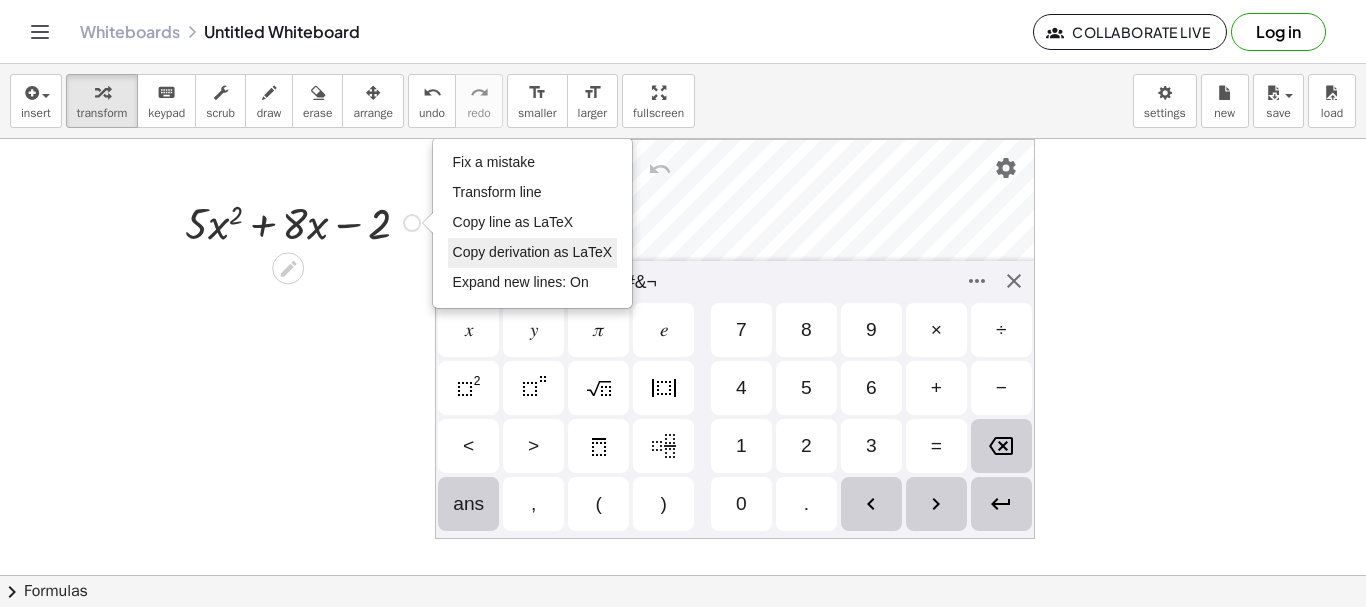 click on "Copy derivation as LaTeX" at bounding box center (533, 252) 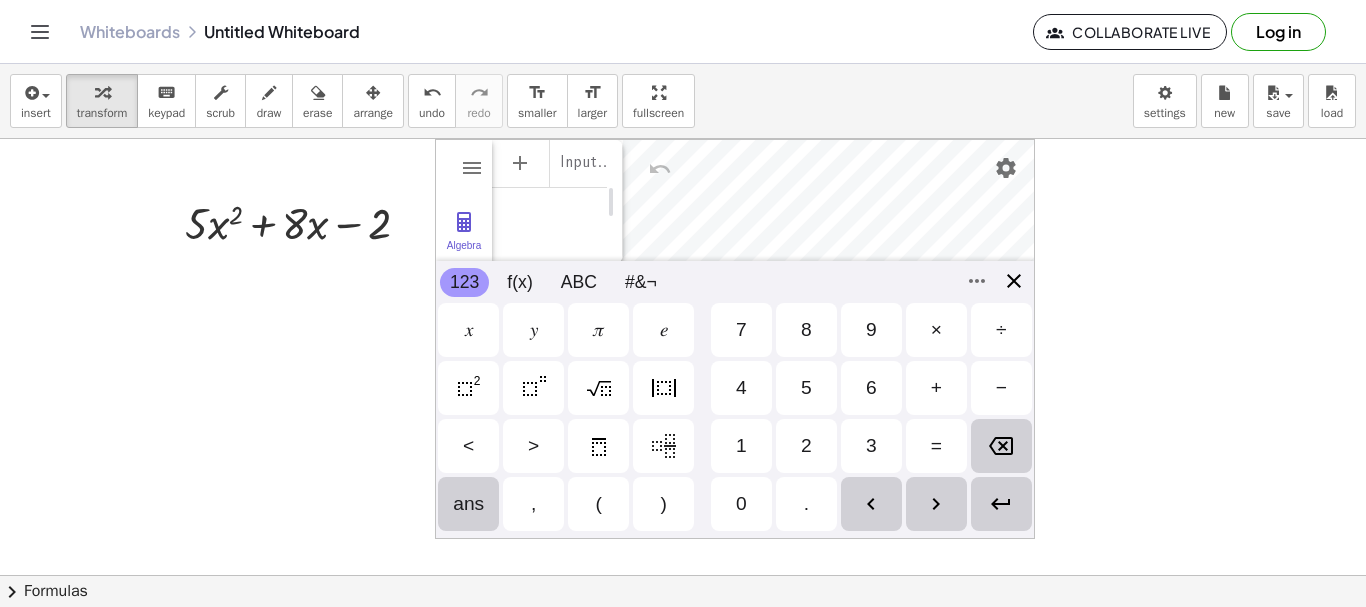 click on "GeoGebra Graphing Calculator Clear All Open Save online Save to your computer Share Export Image Download as Print Preview Settings Help & Feedback Sign in     Algebra Tools Table Spreadsheet Input… GeoGebra Graphing Calculator Basic Tools Move Point Slider Intersect Extremum Roots Best Fit Line Edit Select Objects Move Graphics View Delete Show / Hide Label Show / Hide Object Copy Visual Style Media Text Points Point Intersect Point on Object Attach / Detach Point Extremum Roots Complex Number List Lines Line Ray Vector Others Pen Freehand Function Button Check Box Input Box   123 123 f(x) ABC #&¬ 𝑥 𝑦 𝜋 𝑒 7 8 9 × ÷ 4 5 6 + − < > 1 2 3 = ans , ( ) 0 . 𝑥 𝑦 𝑧 𝜋 7 8 9 × ÷ 𝑒 4 5 6 + − < > 1 2 3 = ( ) , 0 ." at bounding box center [735, 339] 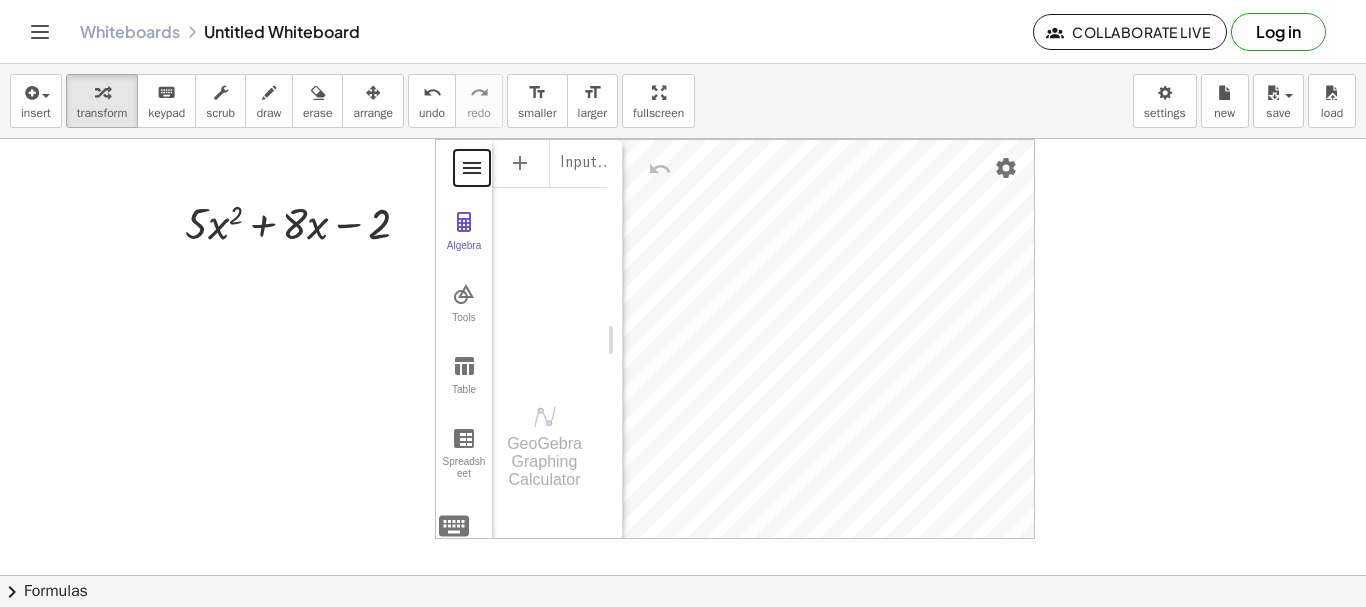 click at bounding box center [472, 168] 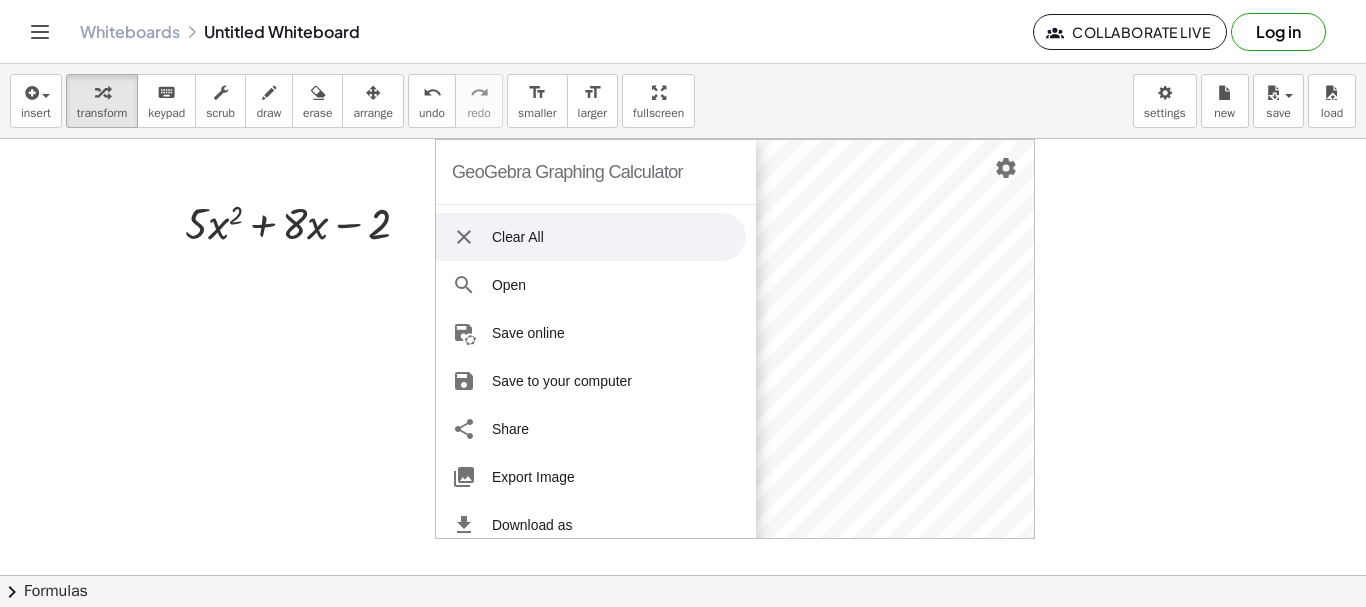 click on "GeoGebra Graphing Calculator" at bounding box center [567, 172] 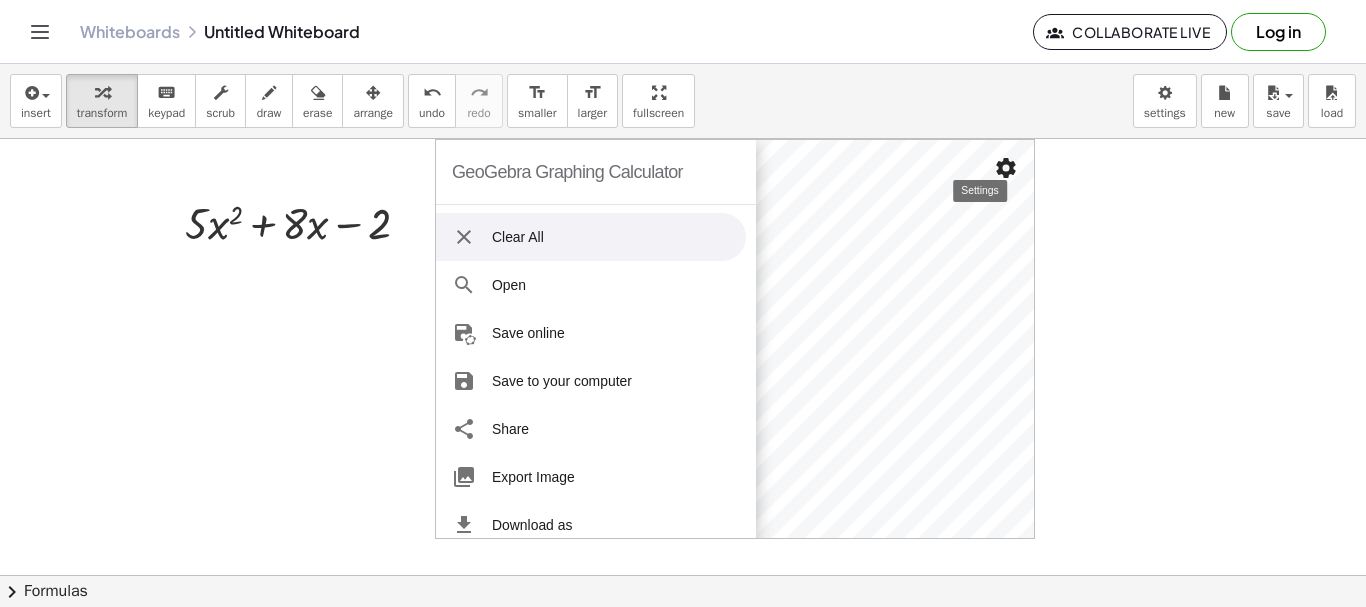click at bounding box center (1006, 168) 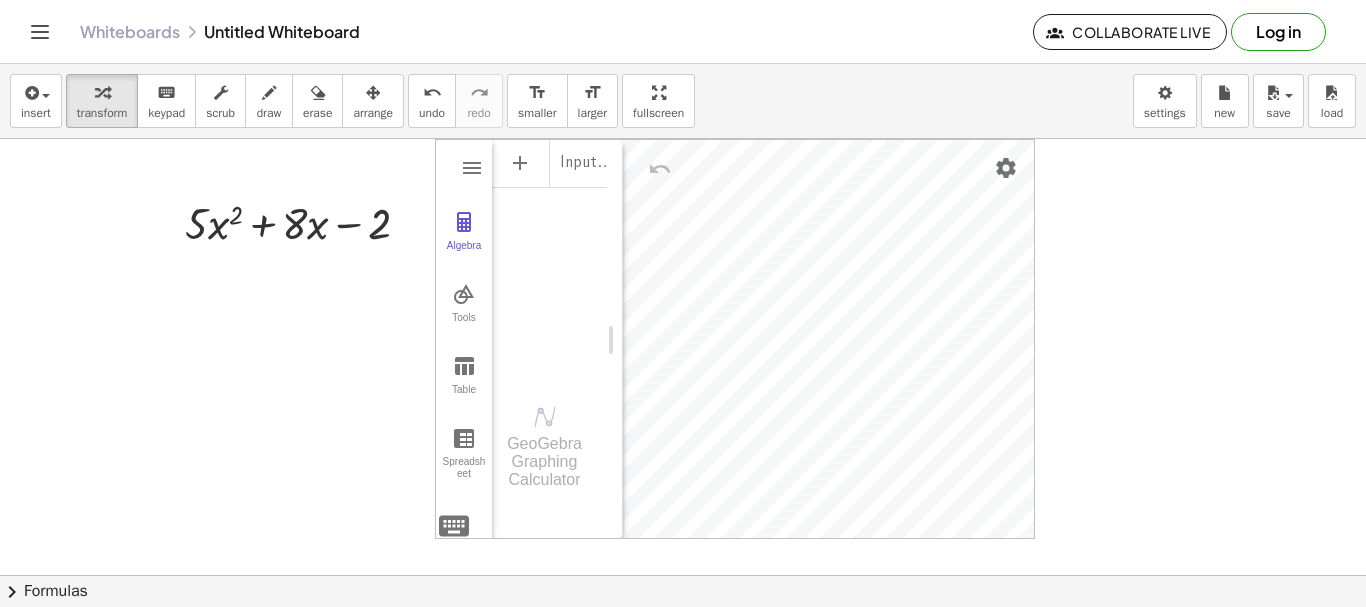 click at bounding box center (683, 518) 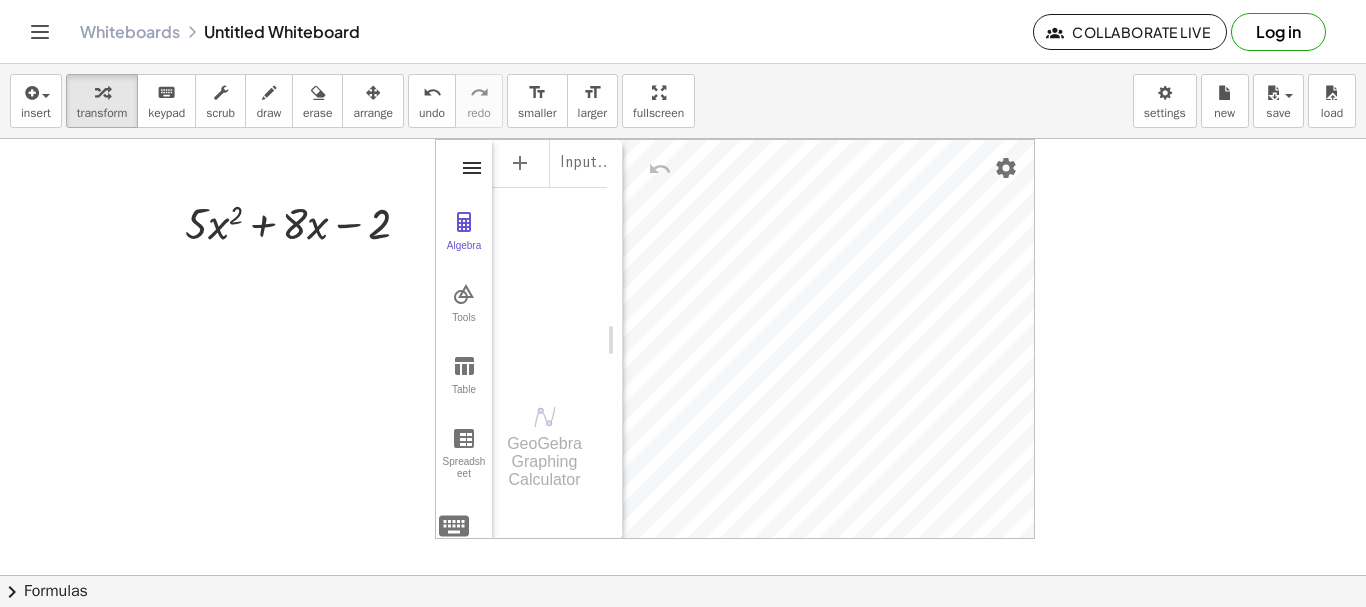 click at bounding box center (472, 168) 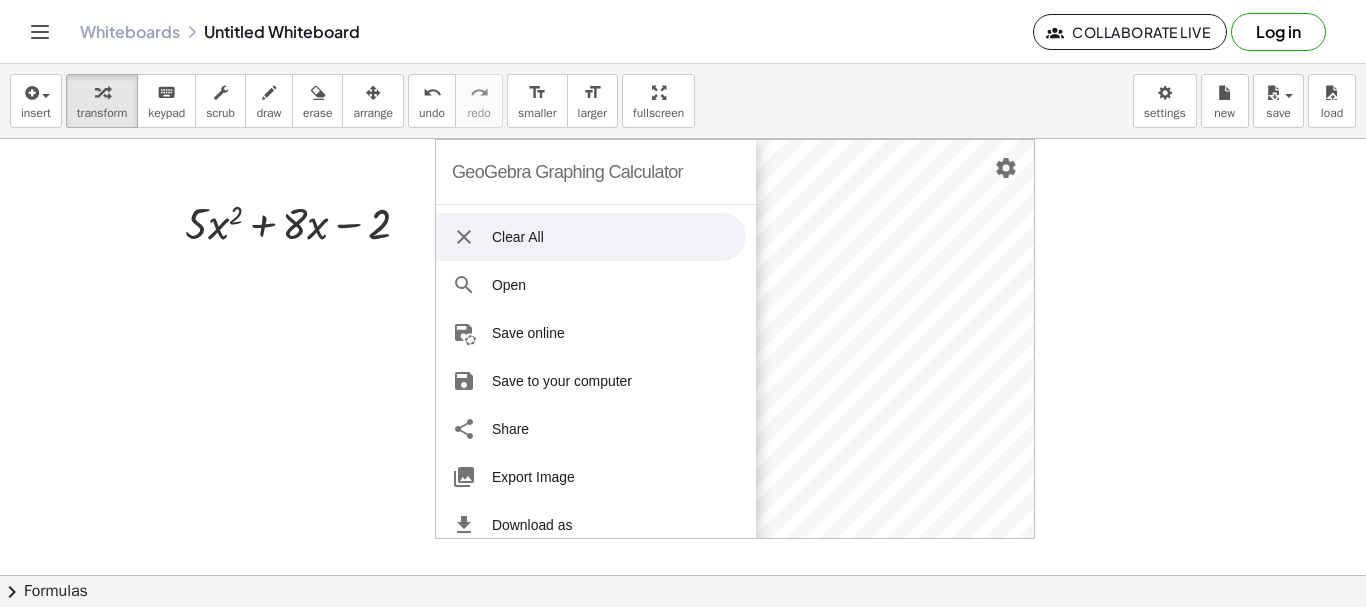 click on "Clear All" at bounding box center [591, 237] 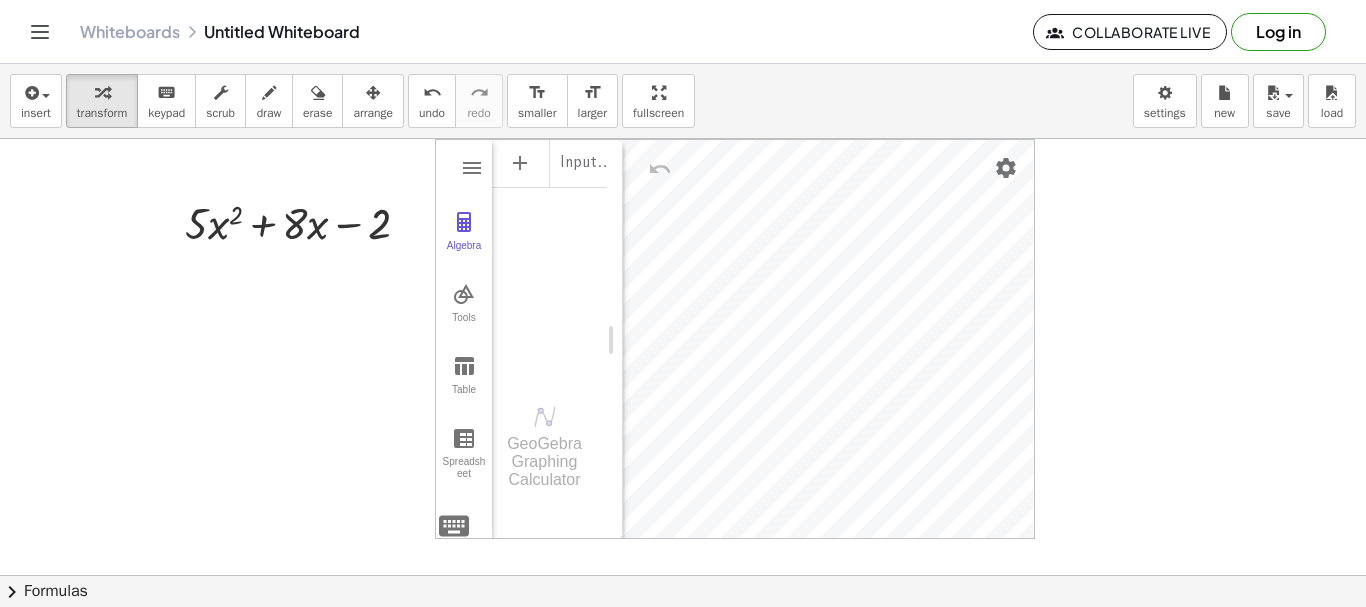drag, startPoint x: 466, startPoint y: 159, endPoint x: 511, endPoint y: 271, distance: 120.70211 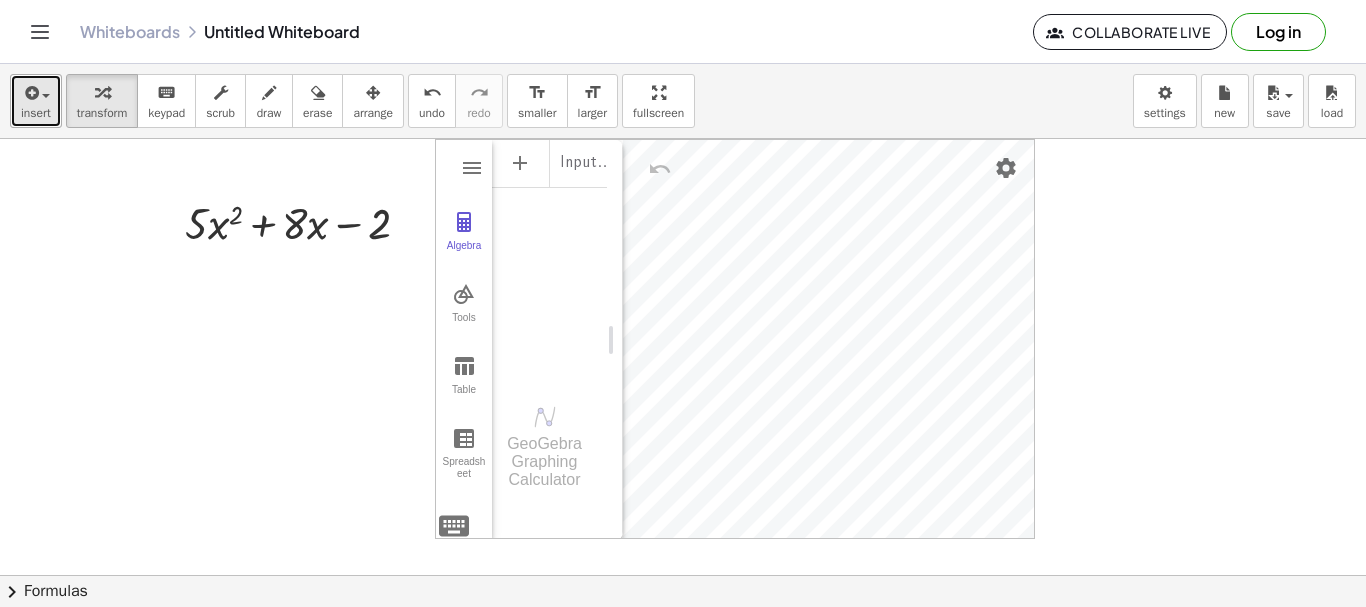 click on "insert" at bounding box center [36, 101] 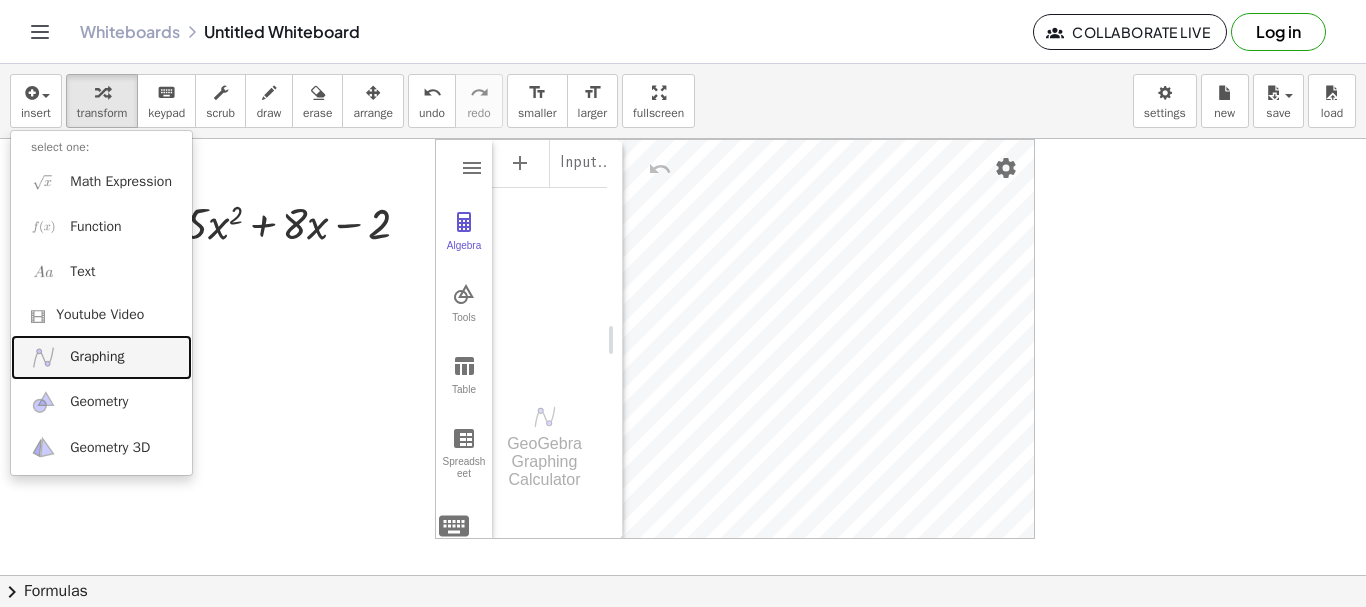 click on "Graphing" at bounding box center [101, 357] 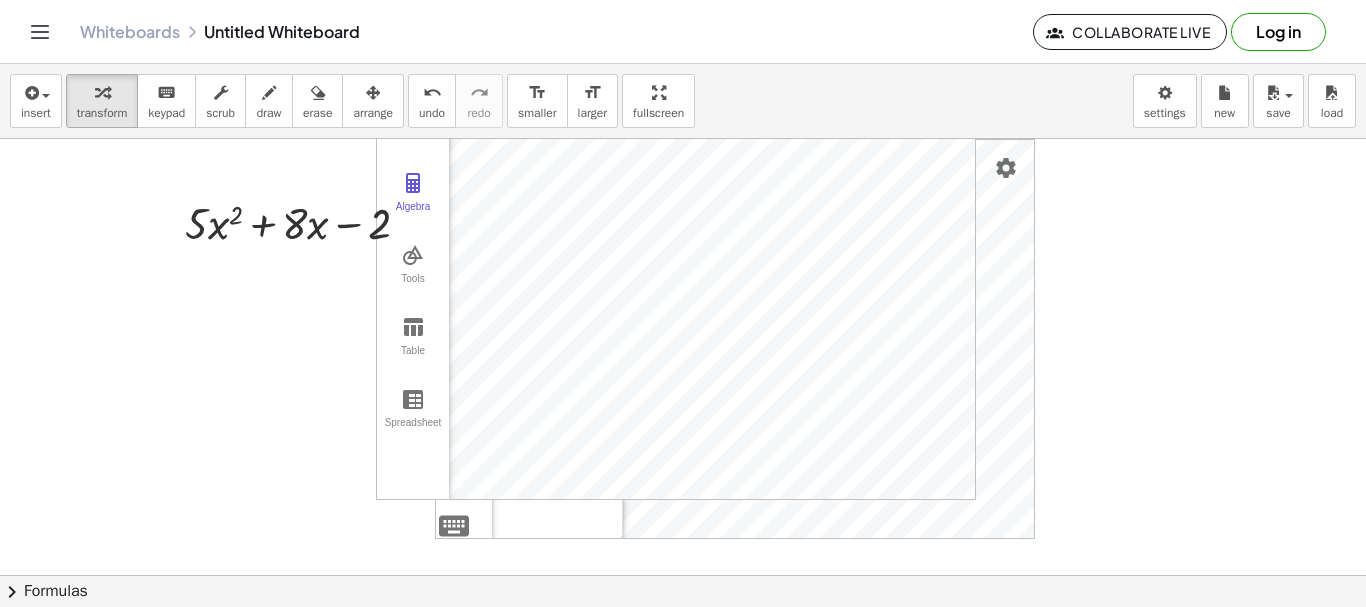 drag, startPoint x: 411, startPoint y: 454, endPoint x: 610, endPoint y: 546, distance: 219.23732 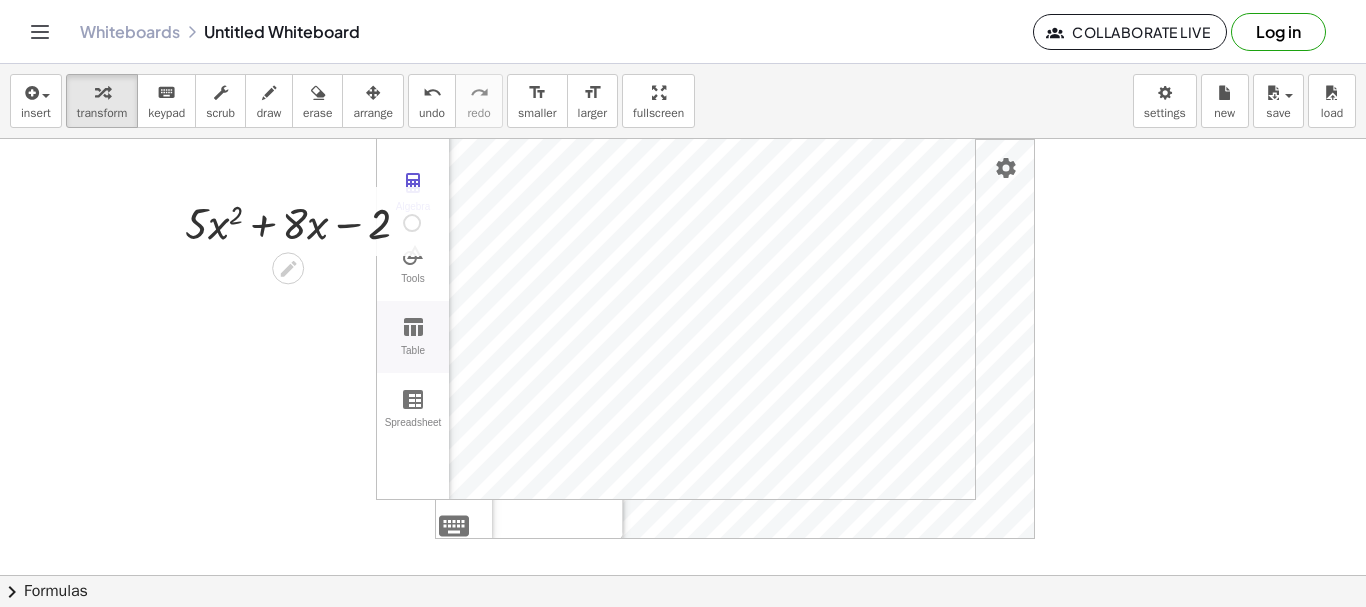 drag, startPoint x: 423, startPoint y: 152, endPoint x: 420, endPoint y: 302, distance: 150.03 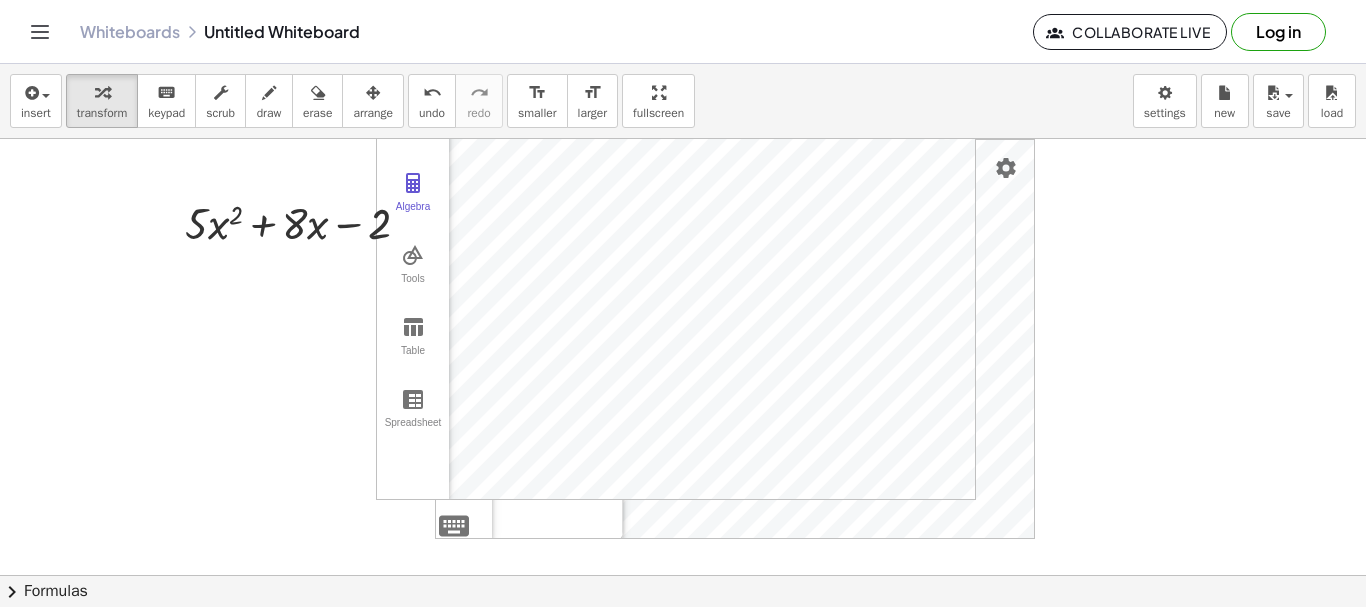 drag, startPoint x: 424, startPoint y: 451, endPoint x: 552, endPoint y: 510, distance: 140.94325 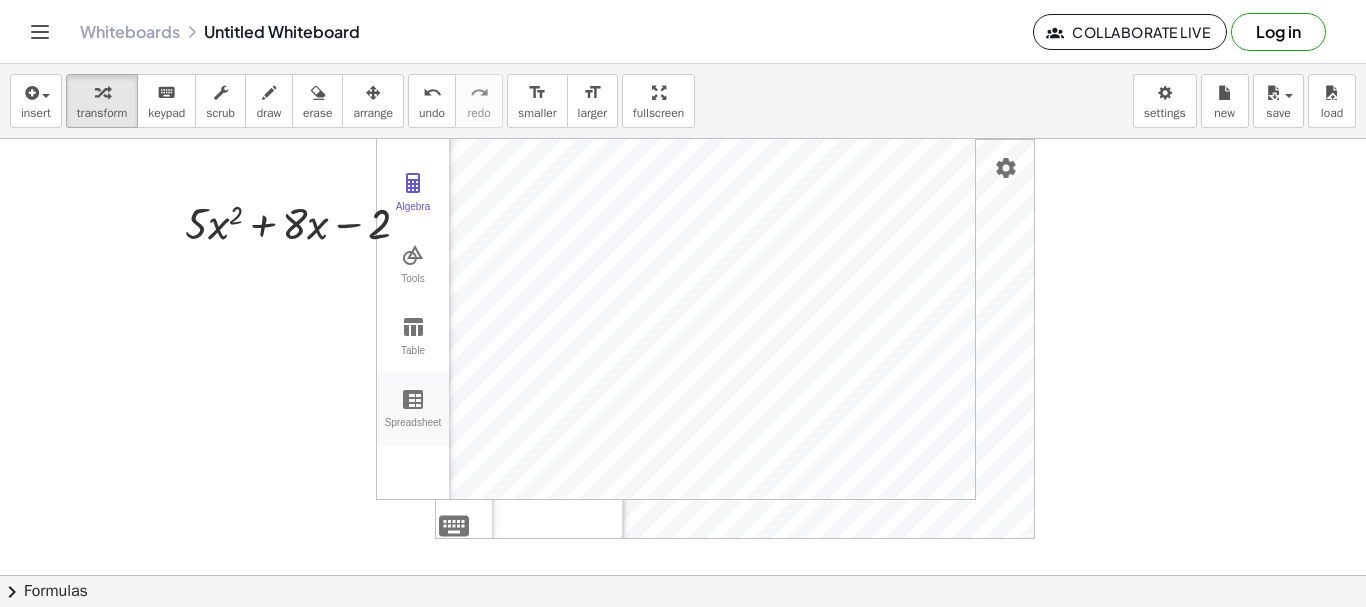 click on "Algebra Tools Table Spreadsheet GeoGebra Graphing Calculator Basic Tools Move Point Slider Intersect Extremum Roots Best Fit Line Edit Select Objects Move Graphics View Delete Show / Hide Label Show / Hide Object Copy Visual Style Media Text Points Point Intersect Point on Object Attach / Detach Point Extremum Roots Complex Number List Lines Line Ray Vector Others Pen Freehand Function Button Check Box Input Box" at bounding box center (676, 300) 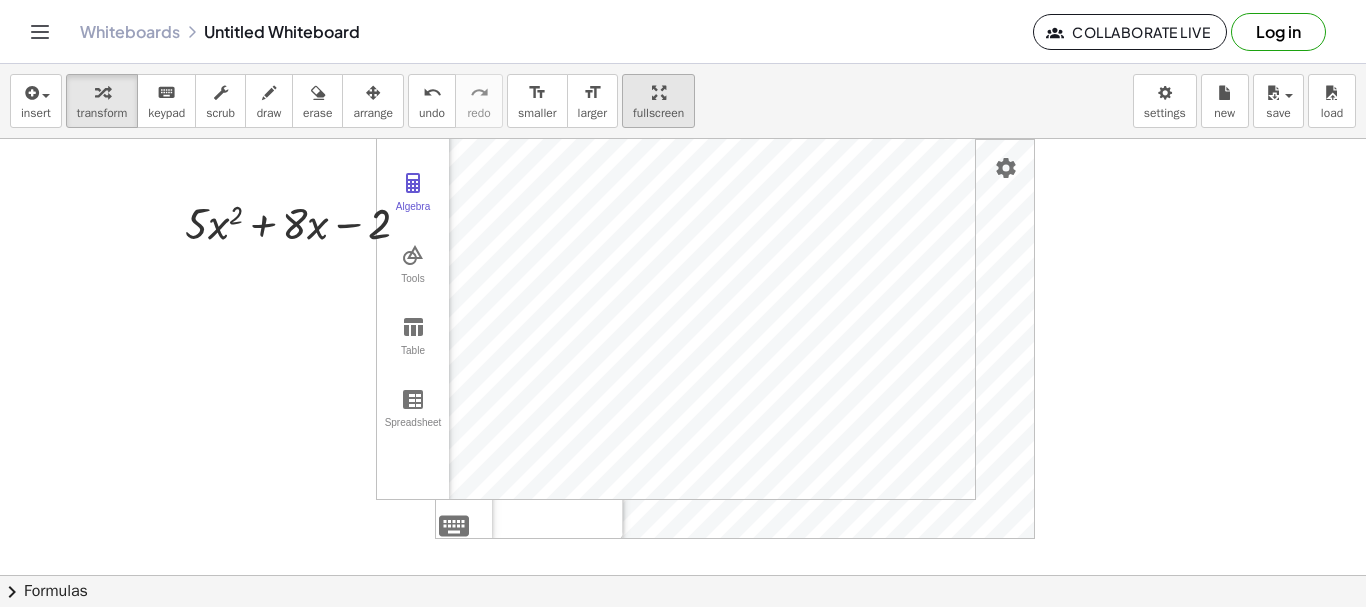 click on "fullscreen" at bounding box center (658, 113) 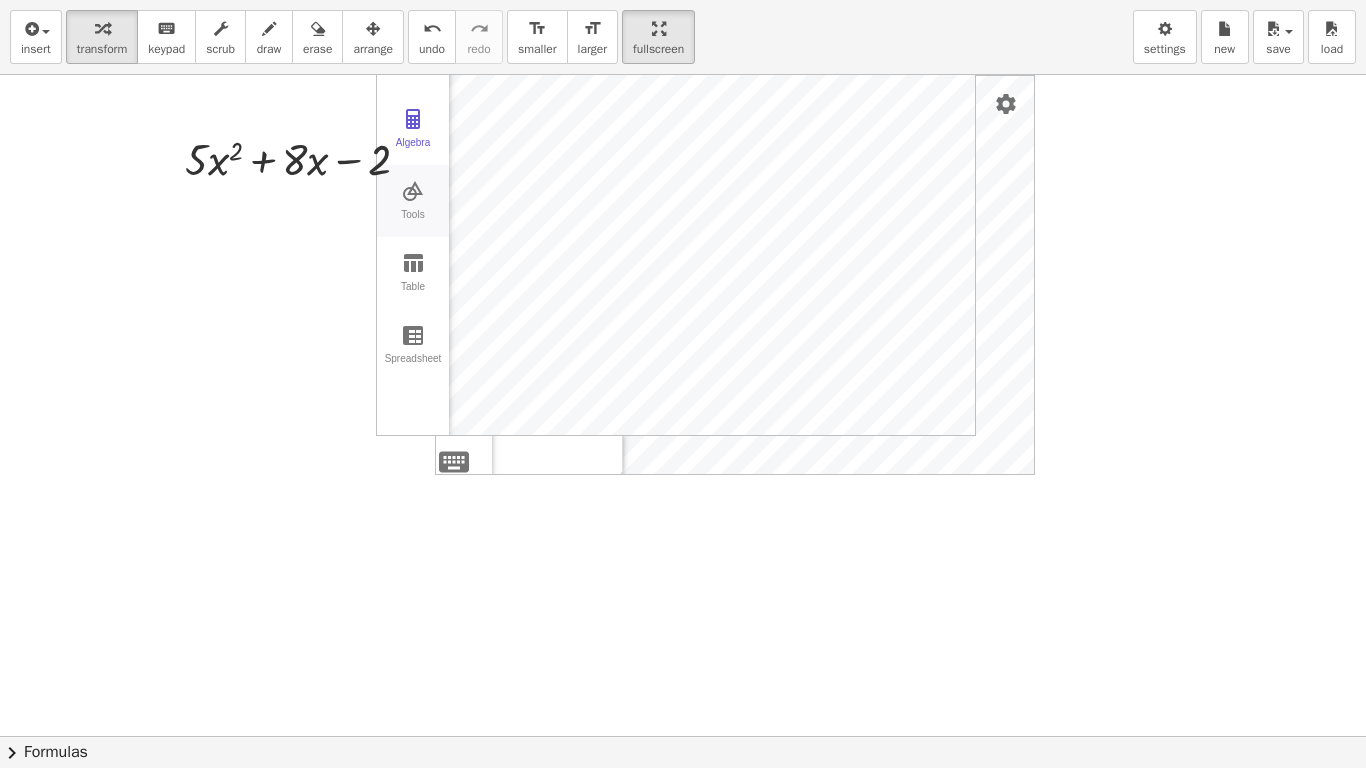 click on "Algebra Tools Table Spreadsheet GeoGebra Graphing Calculator Basic Tools Move Point Slider Intersect Extremum Roots Best Fit Line Edit Select Objects Move Graphics View Delete Show / Hide Label Show / Hide Object Copy Visual Style Media Text Points Point Intersect Point on Object Attach / Detach Point Extremum Roots Complex Number List Lines Line Ray Vector Others Pen Freehand Function Button Check Box Input Box" at bounding box center [676, 236] 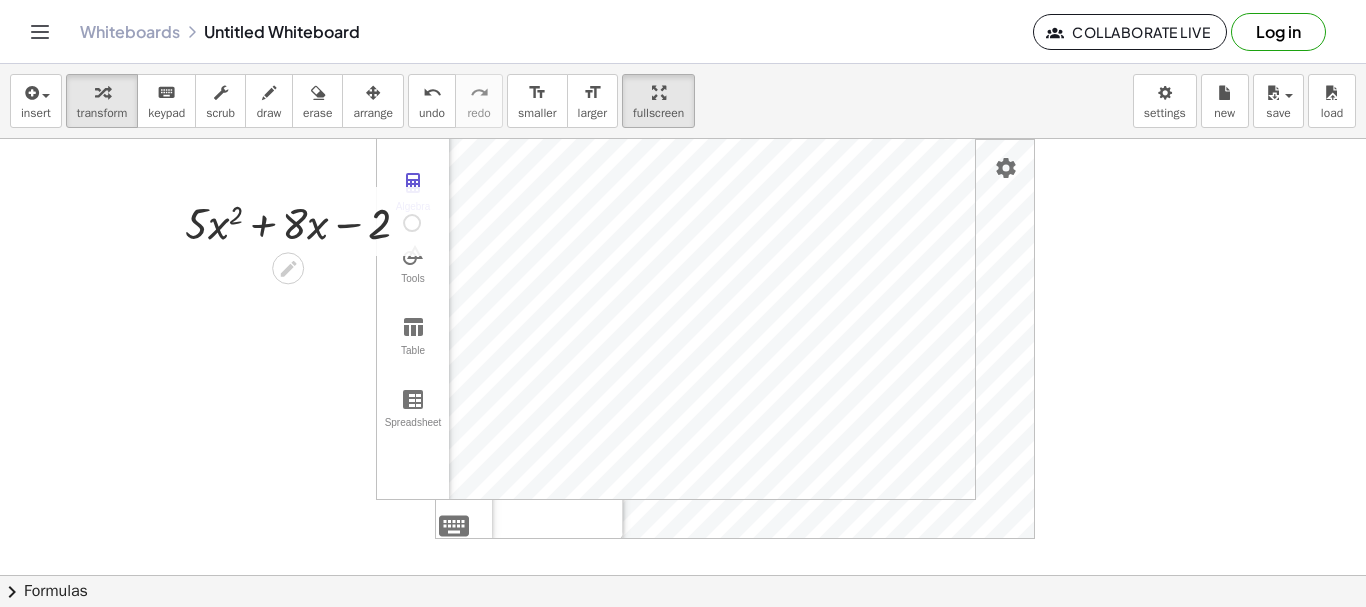 click at bounding box center (305, 221) 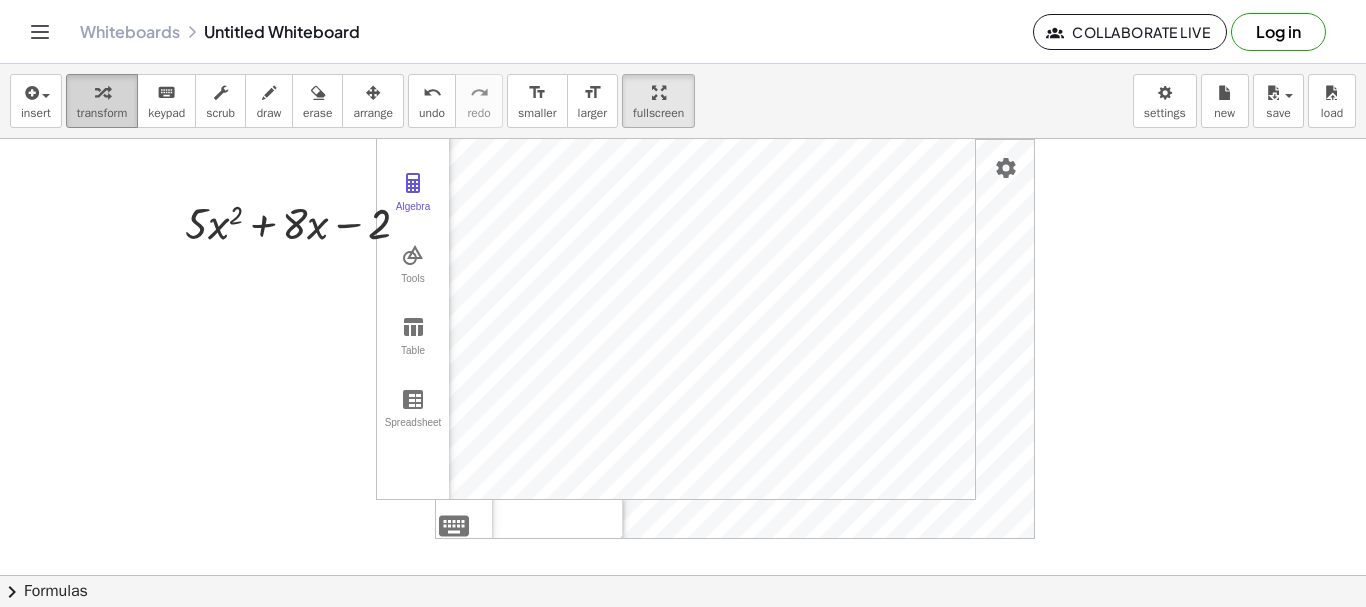 click at bounding box center (102, 93) 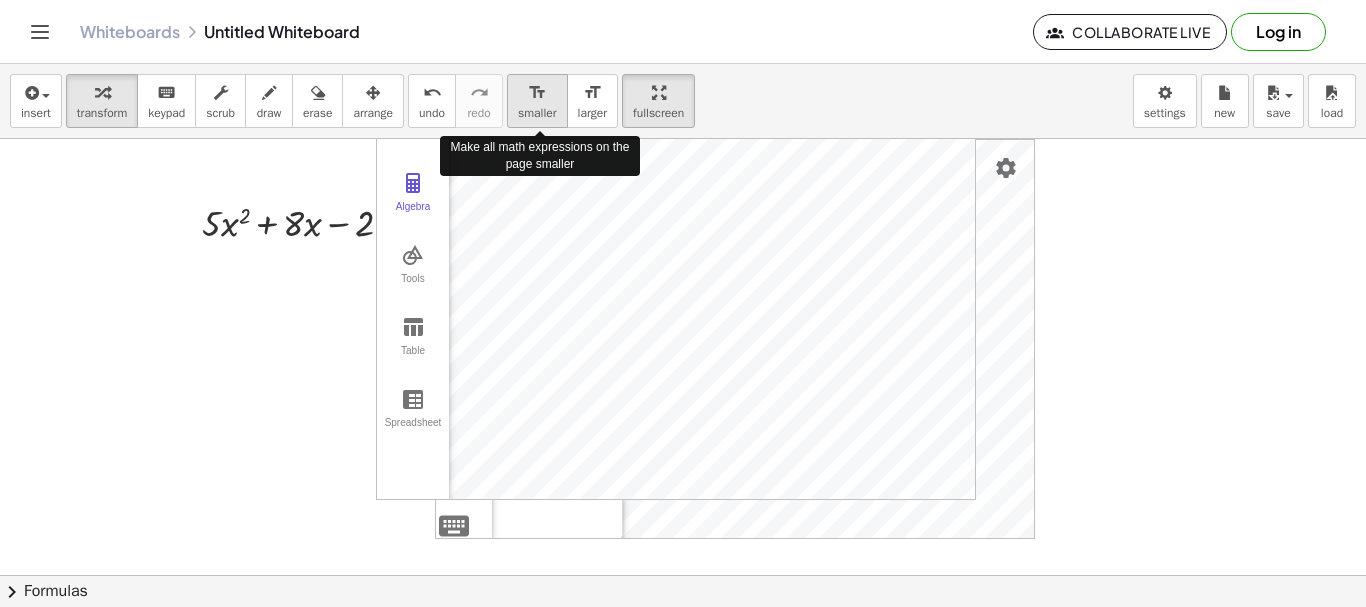 click on "format_size smaller" at bounding box center [537, 101] 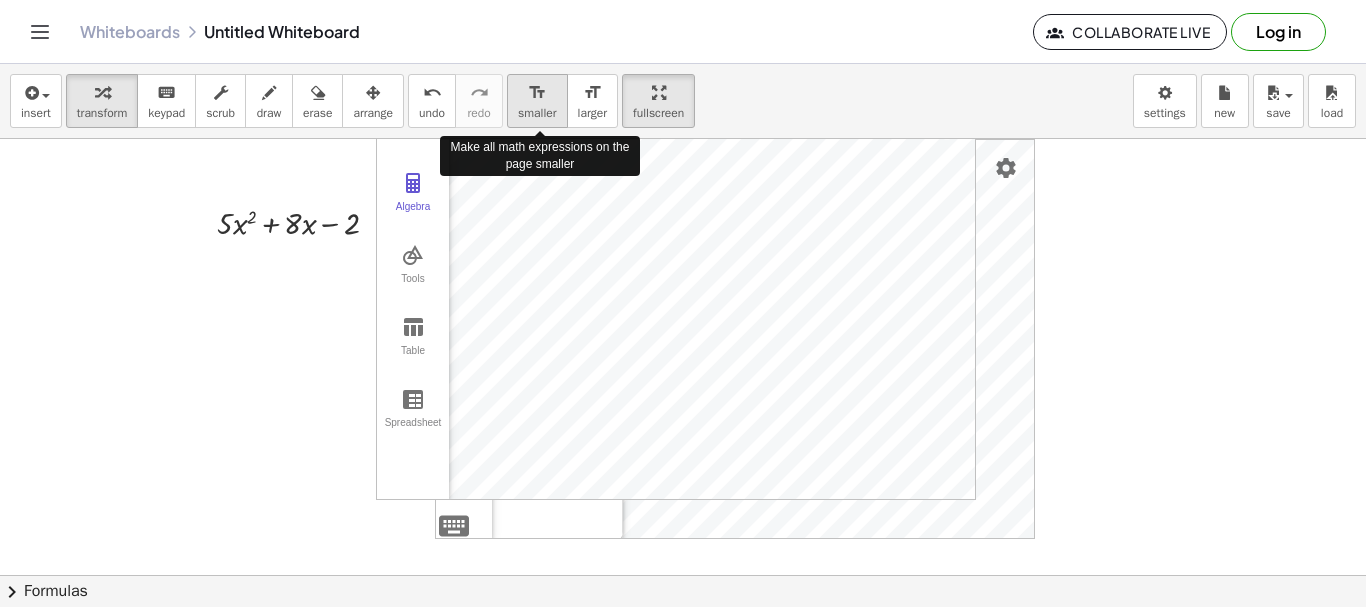 click on "format_size smaller" at bounding box center (537, 101) 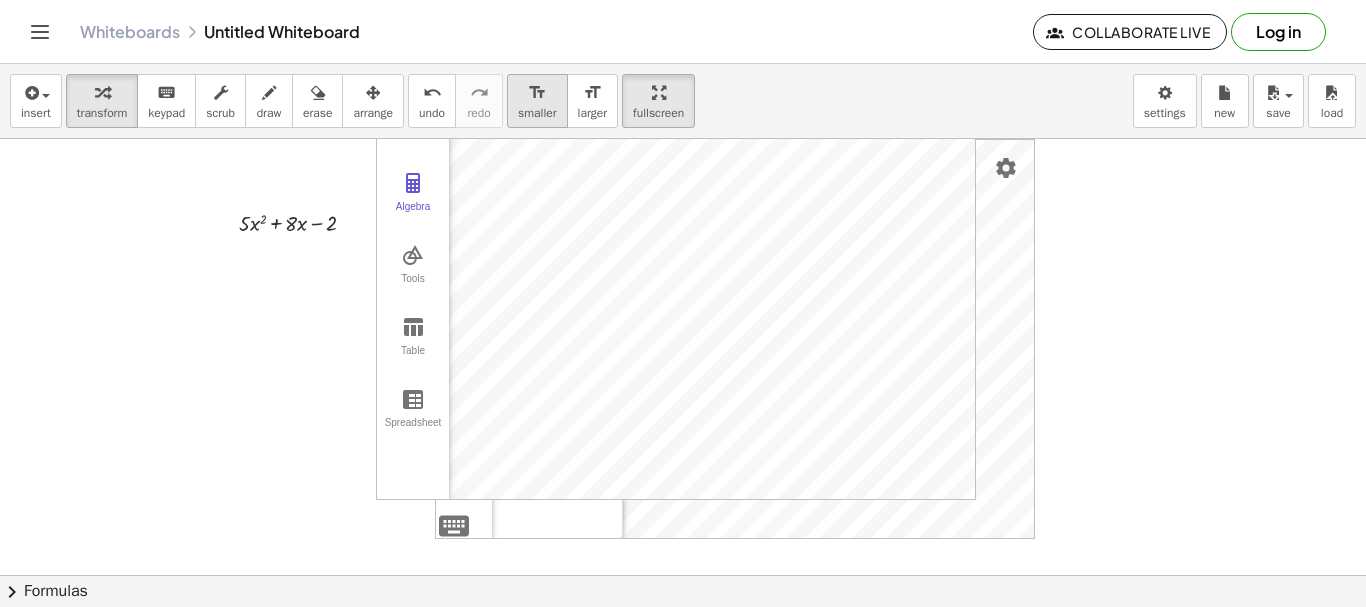 click on "smaller" at bounding box center [537, 113] 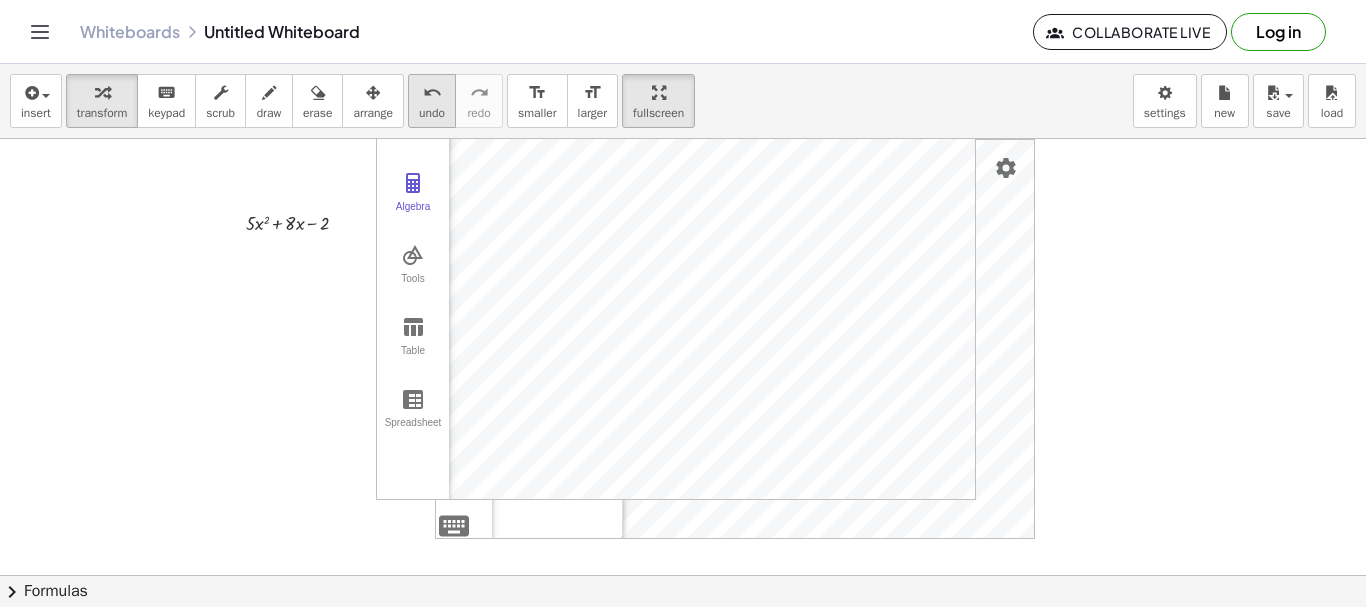 click on "undo" at bounding box center (432, 92) 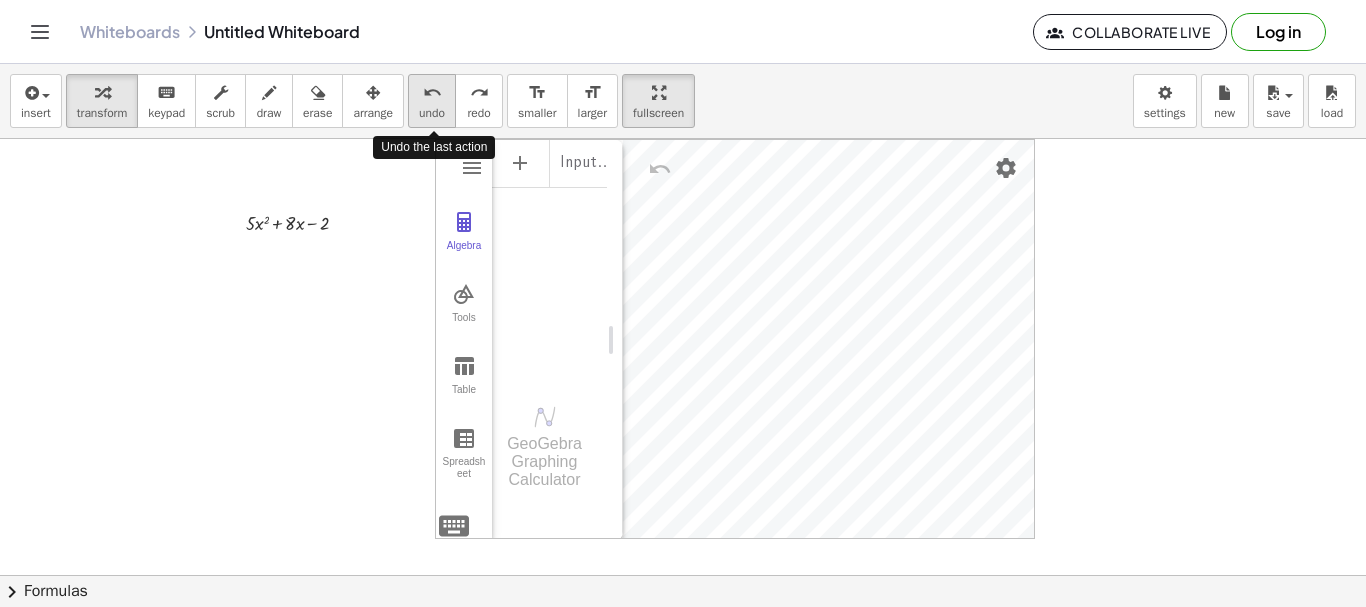 click on "undo" at bounding box center (432, 92) 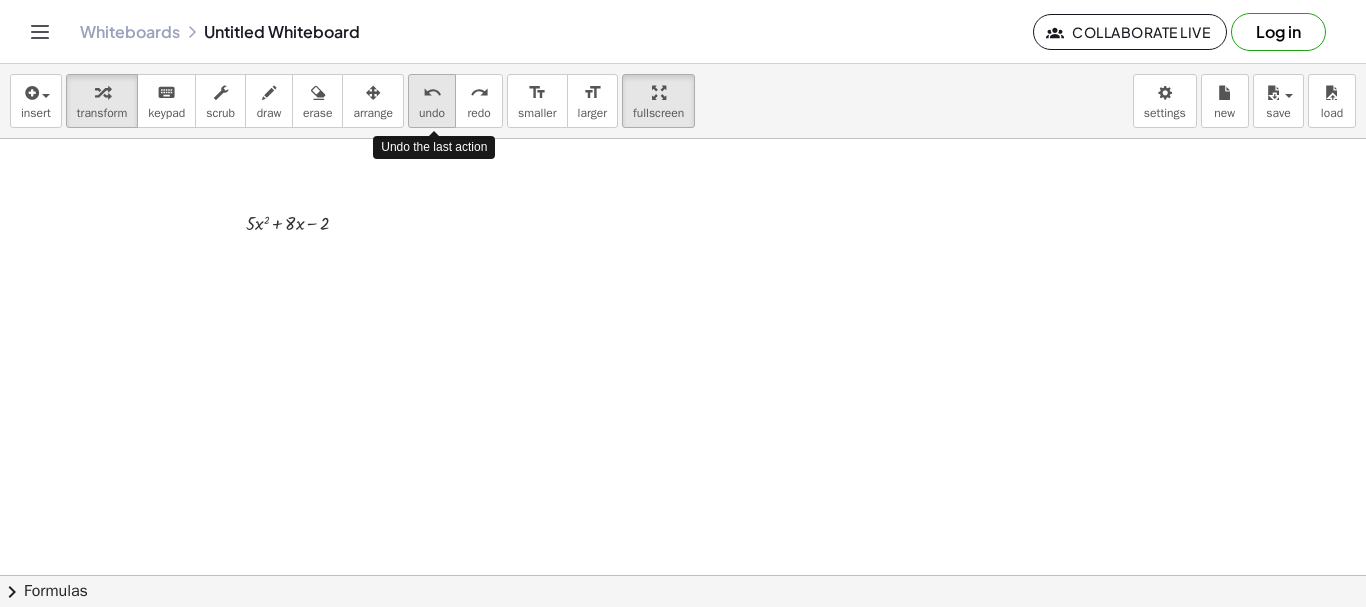 click on "undo" at bounding box center [432, 92] 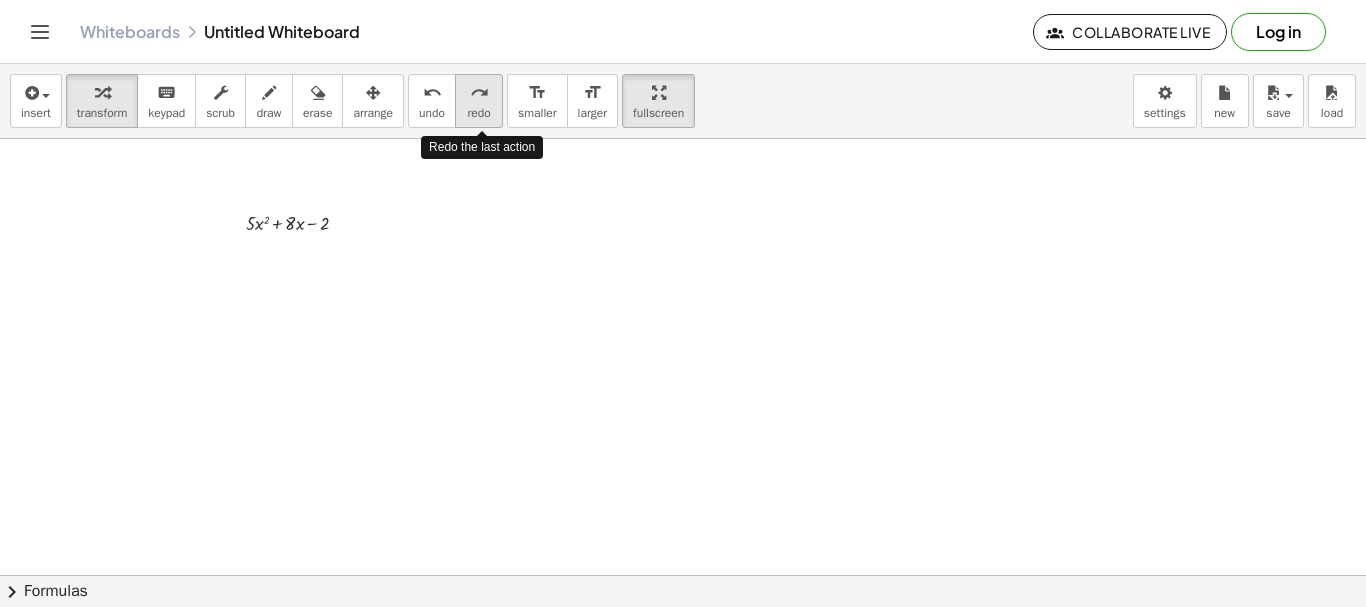 click on "redo redo" at bounding box center [479, 101] 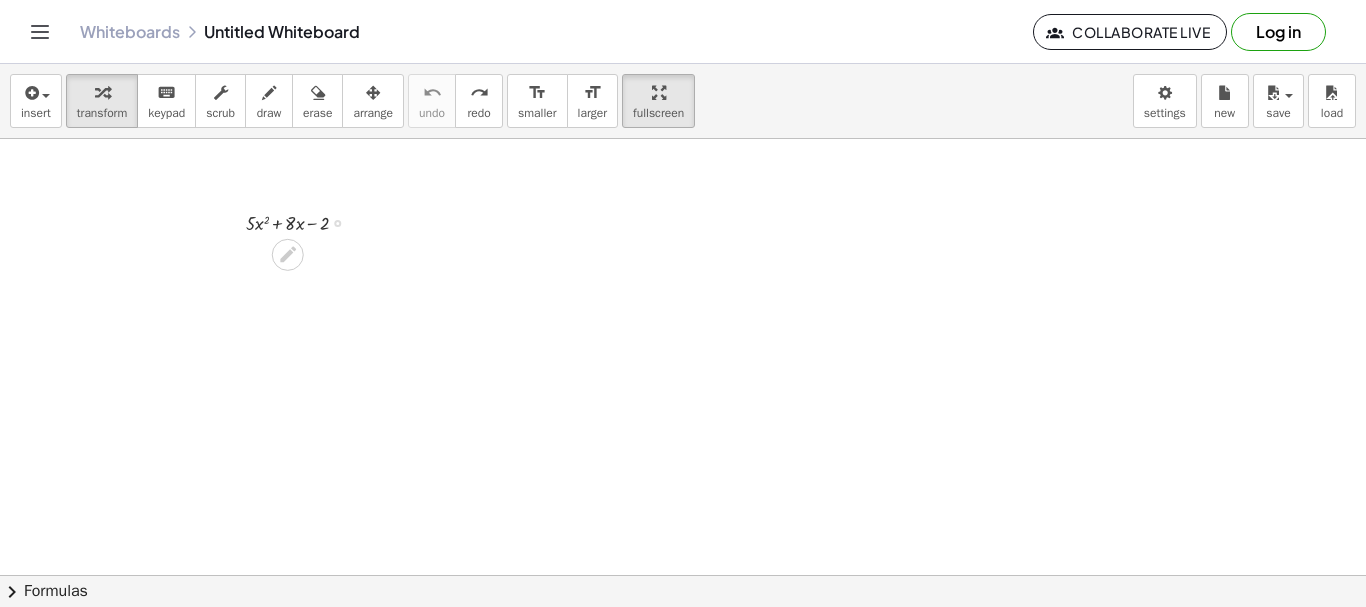 click at bounding box center (305, 222) 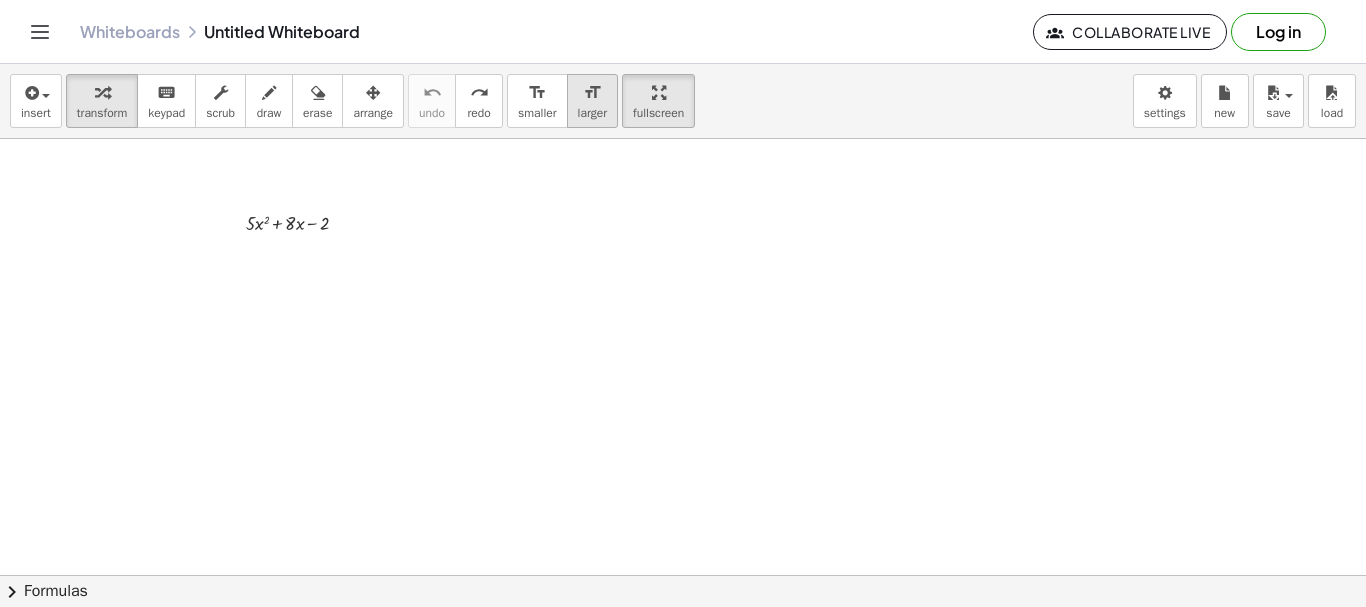 click on "format_size" at bounding box center (592, 93) 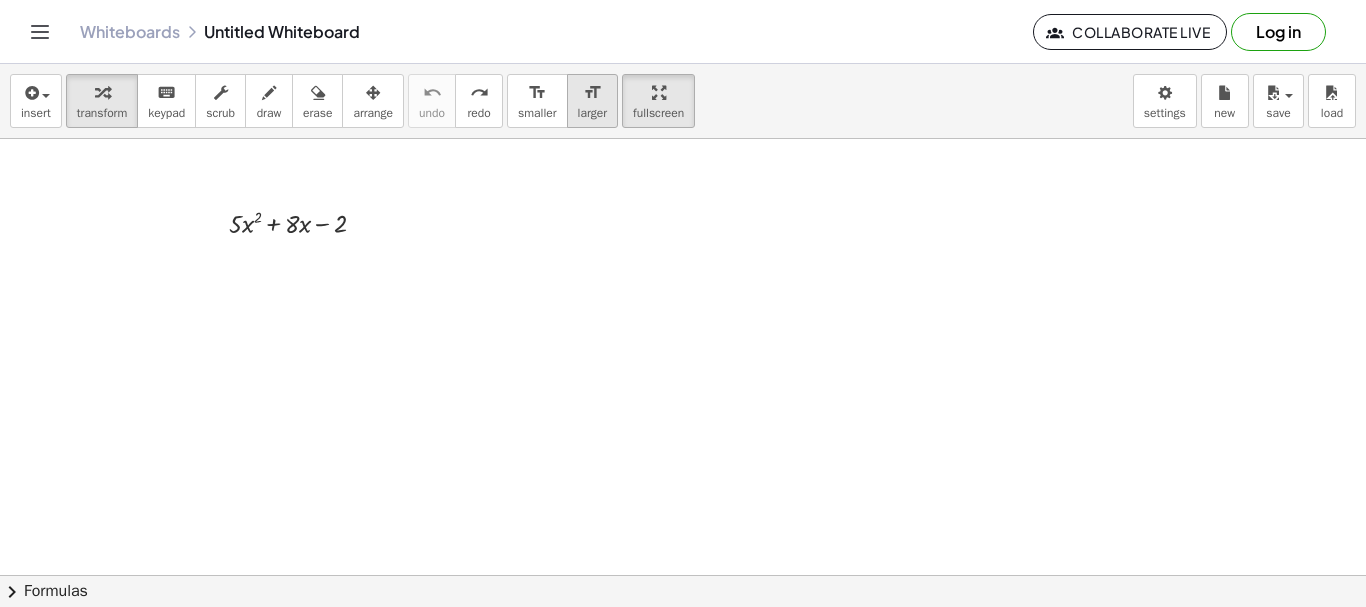 click on "format_size" at bounding box center [592, 93] 